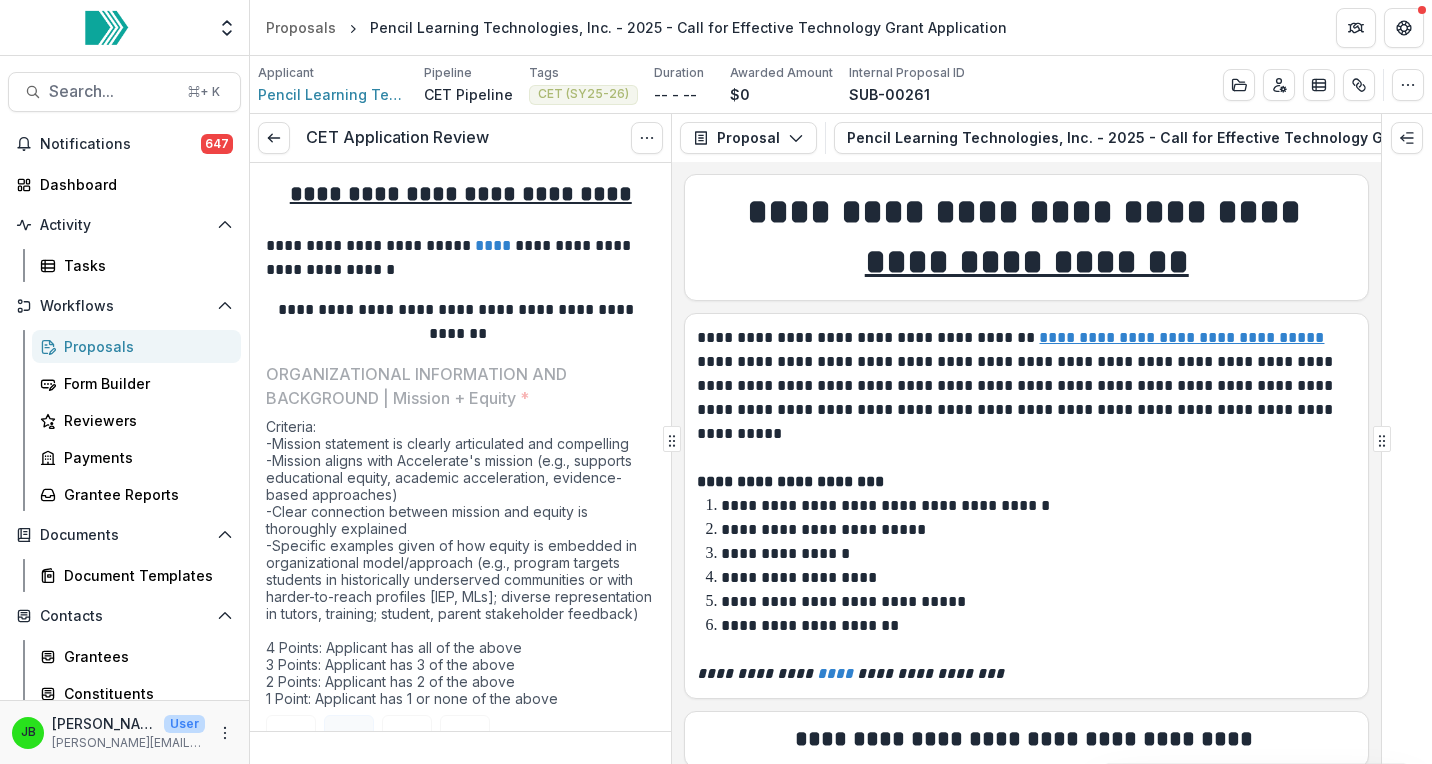 scroll, scrollTop: 0, scrollLeft: 0, axis: both 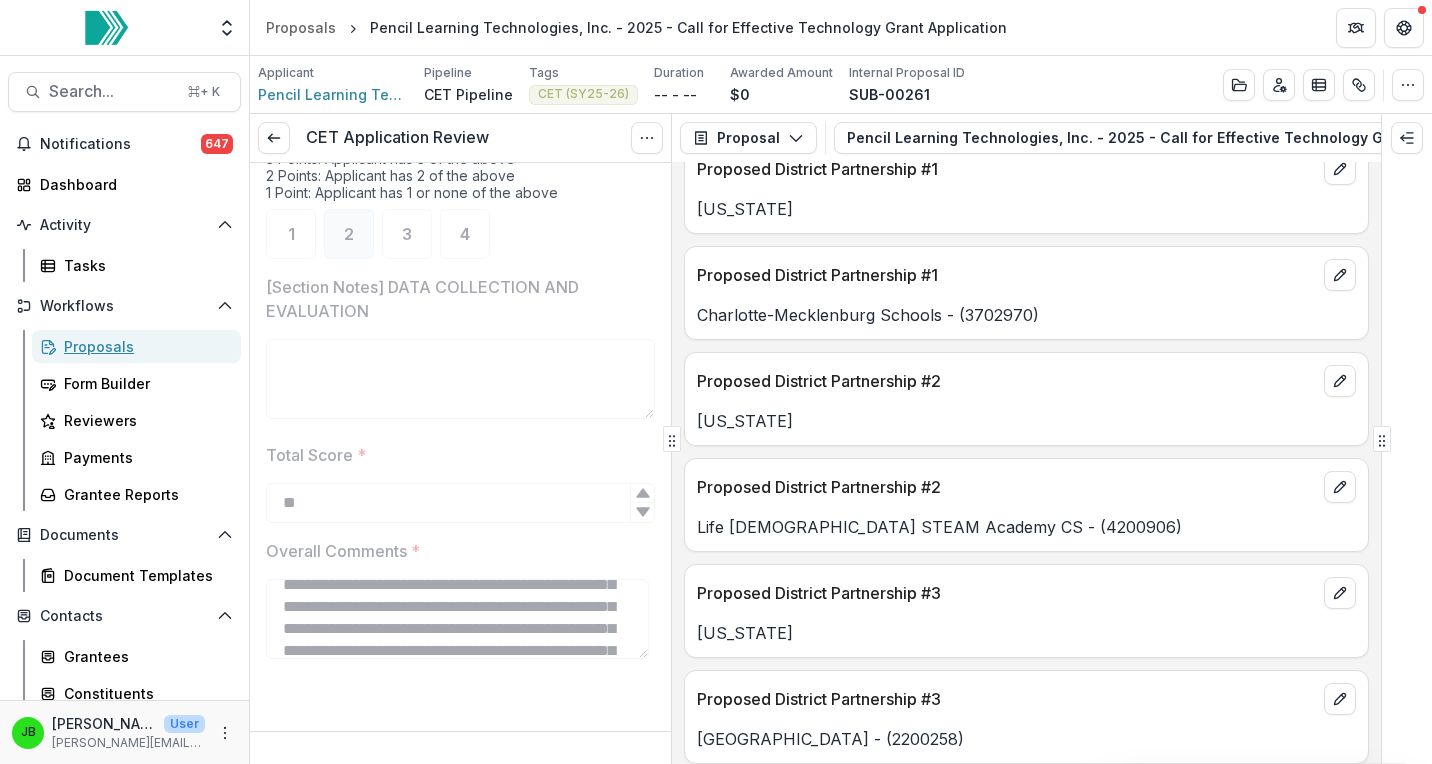 click on "Proposals" at bounding box center [136, 346] 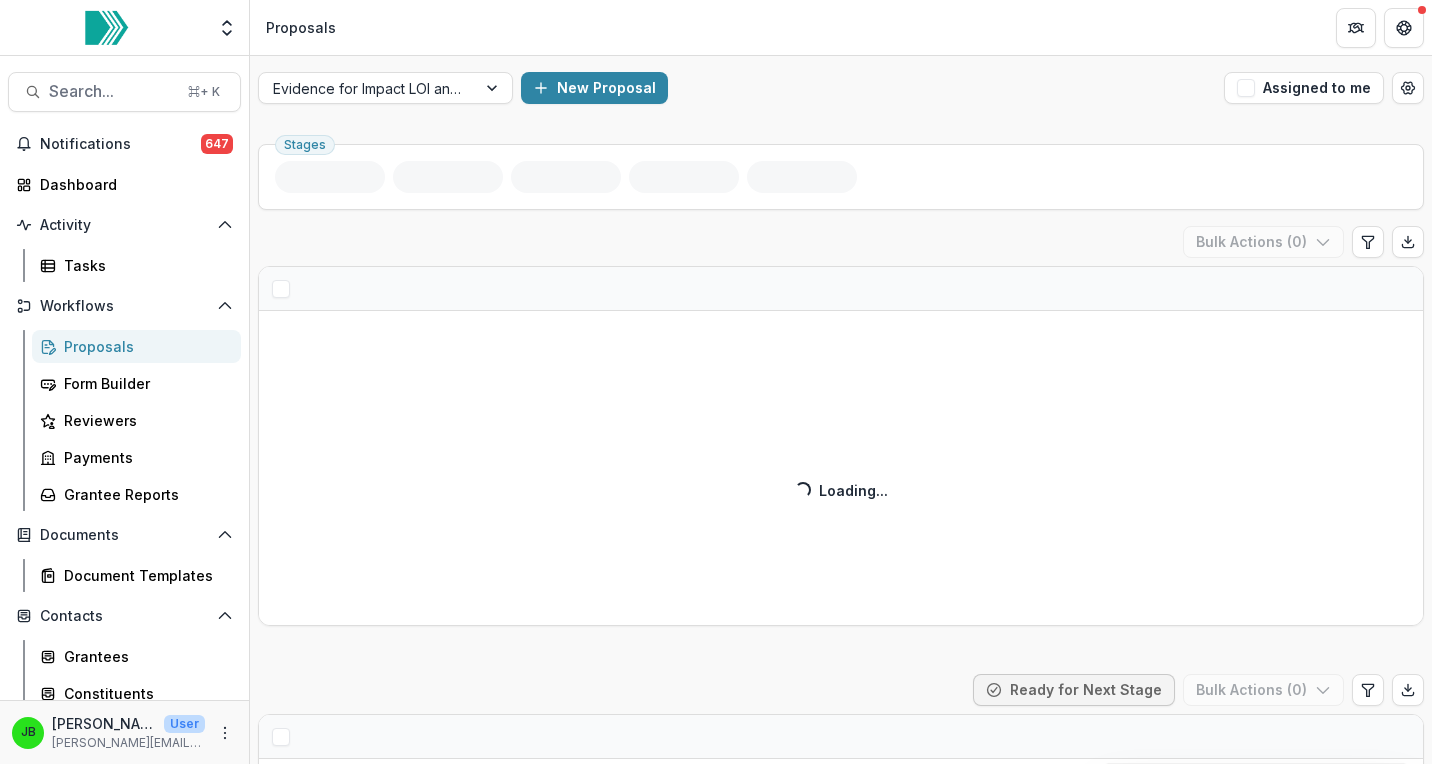 click at bounding box center [106, 28] 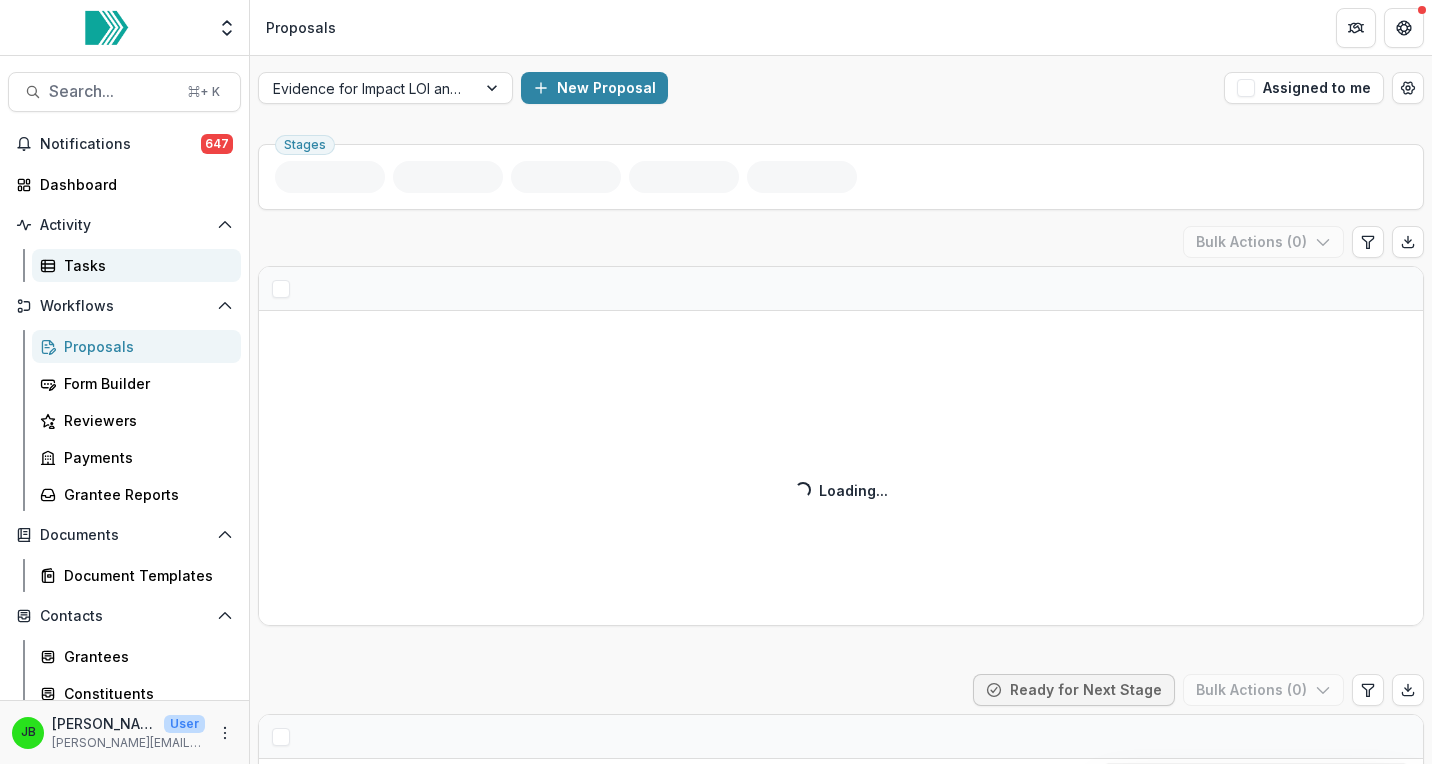 click on "Tasks" at bounding box center [144, 265] 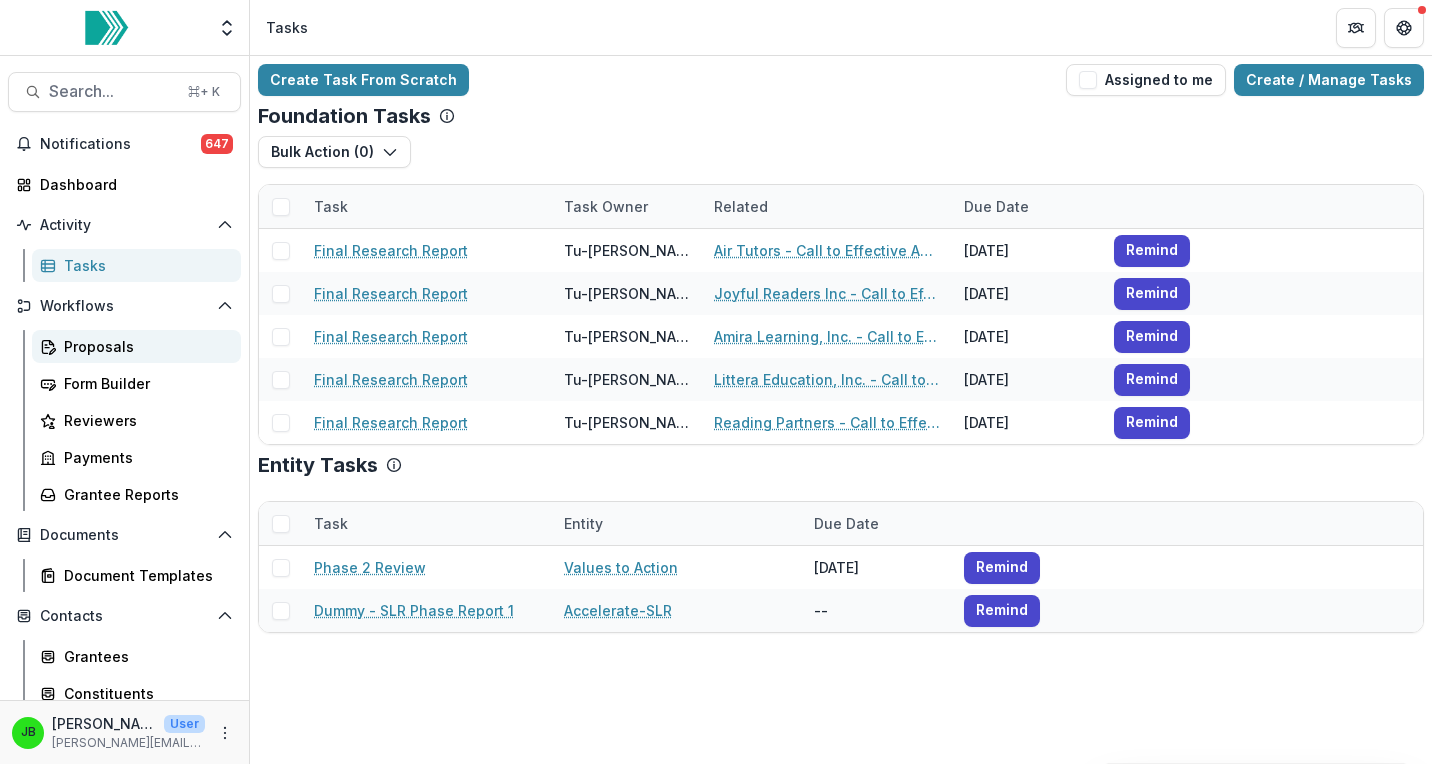 click on "Proposals" at bounding box center [144, 346] 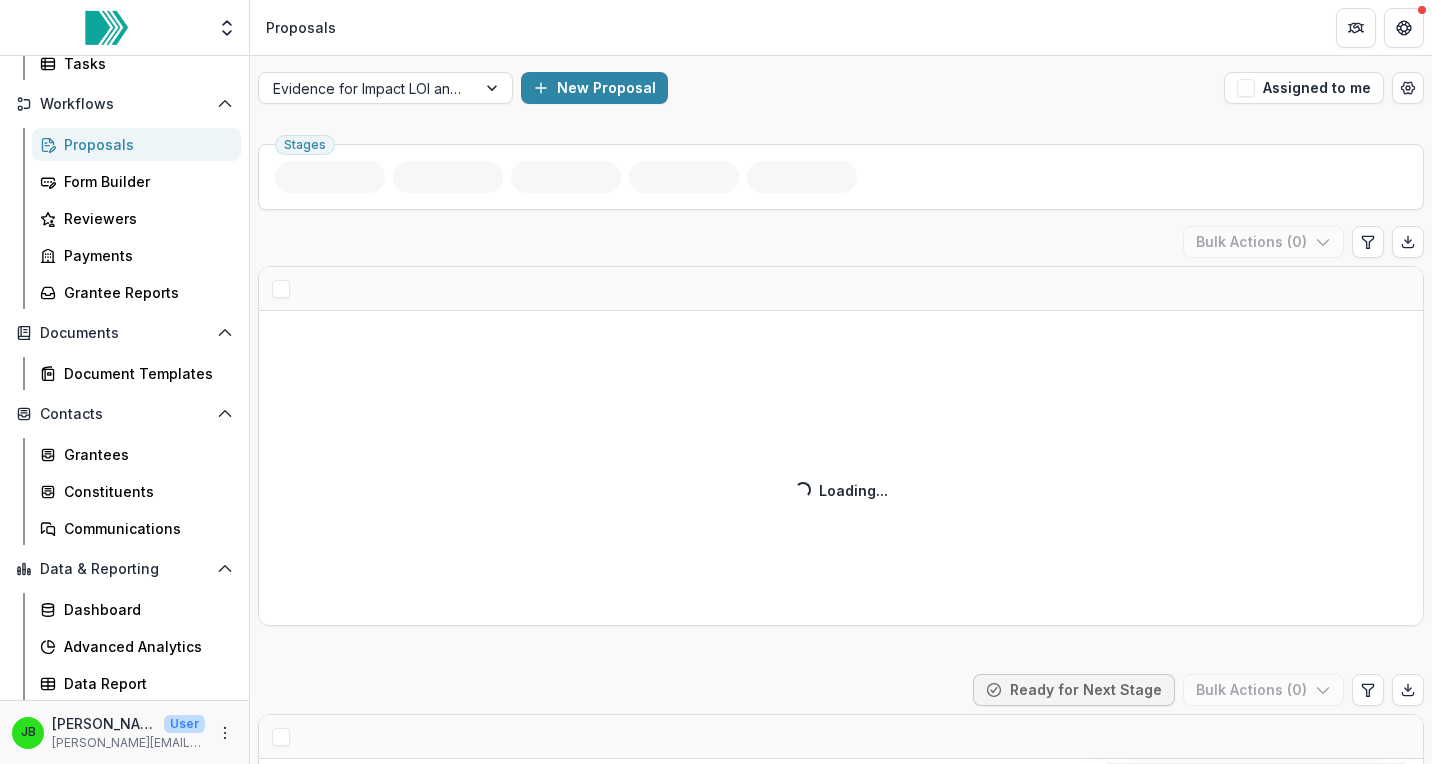 scroll, scrollTop: 0, scrollLeft: 0, axis: both 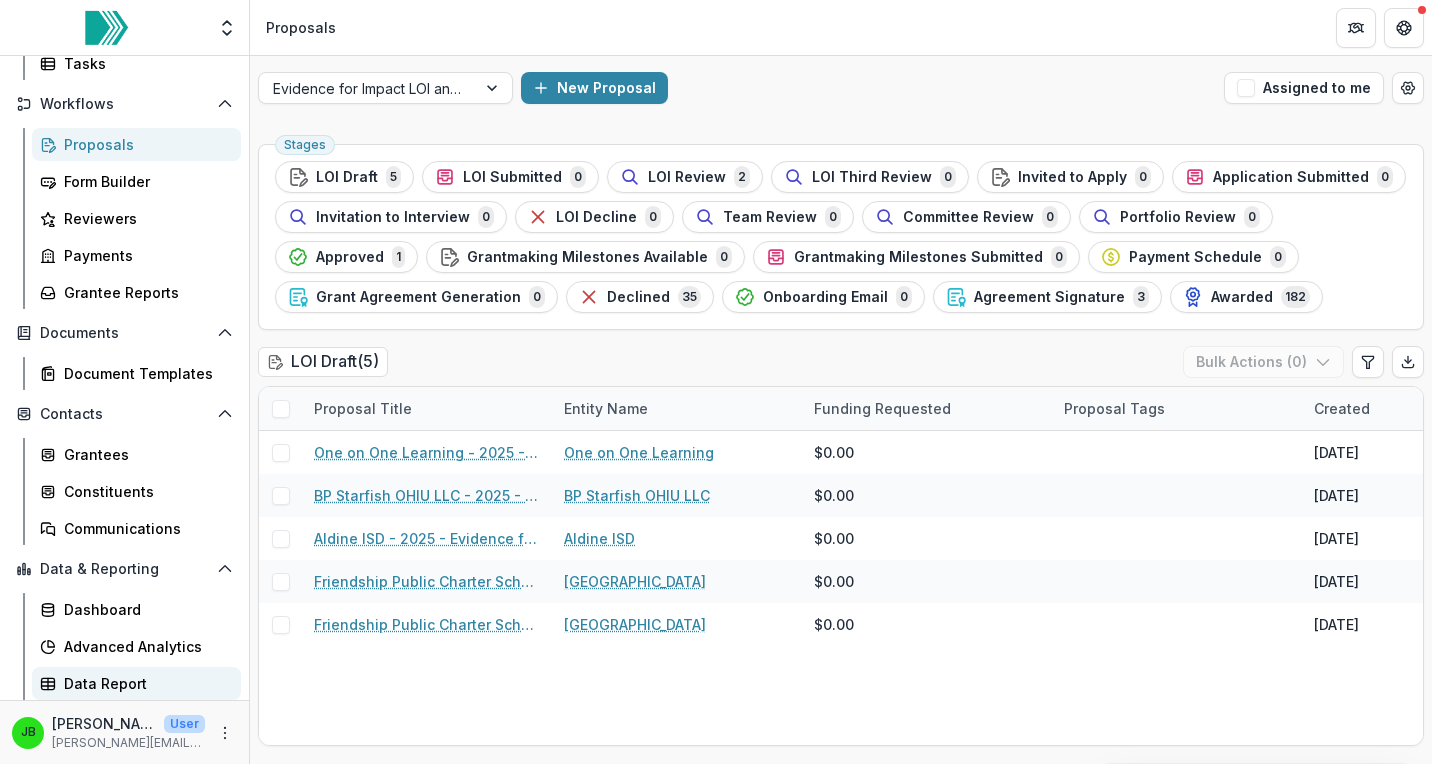 click on "Data Report" at bounding box center [144, 683] 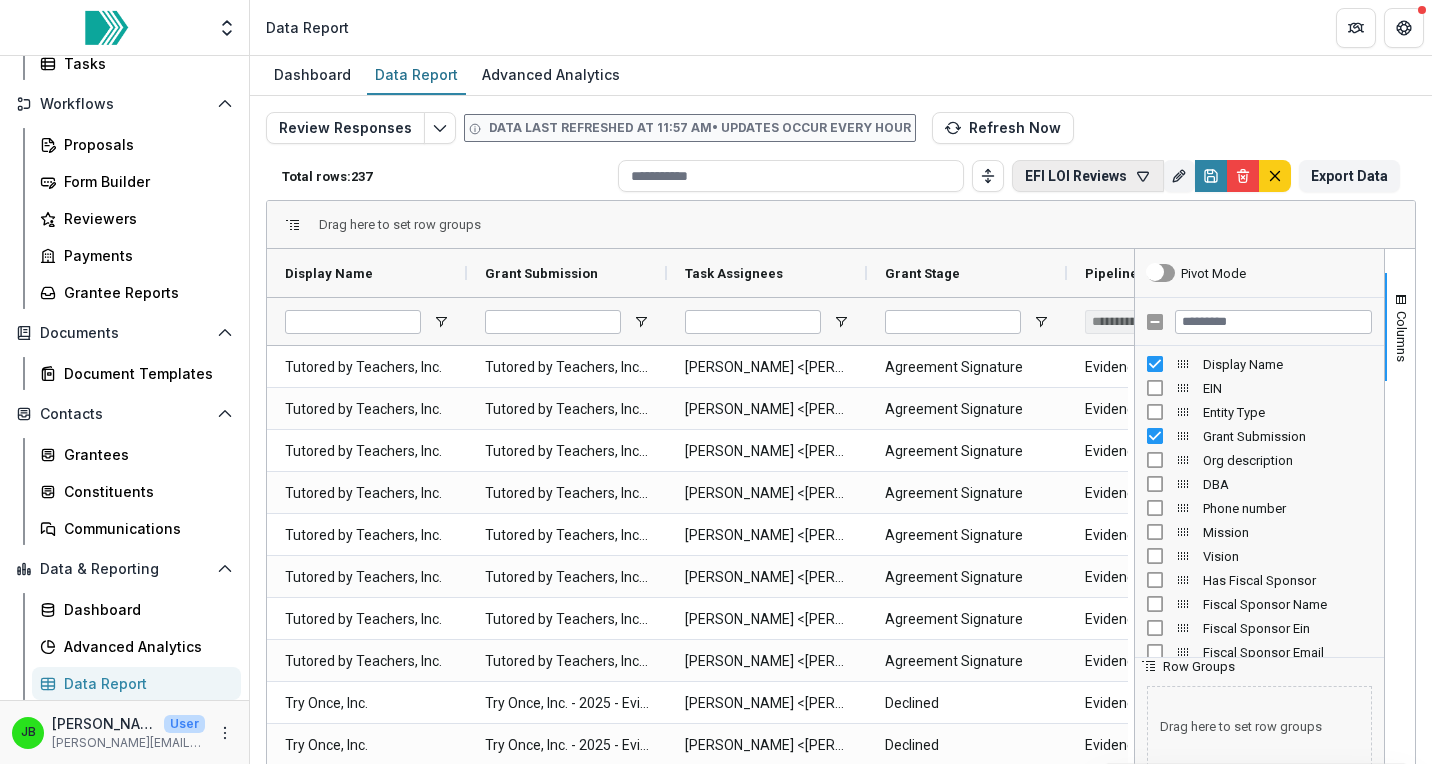 click on "EFI LOI Reviews" at bounding box center (1088, 176) 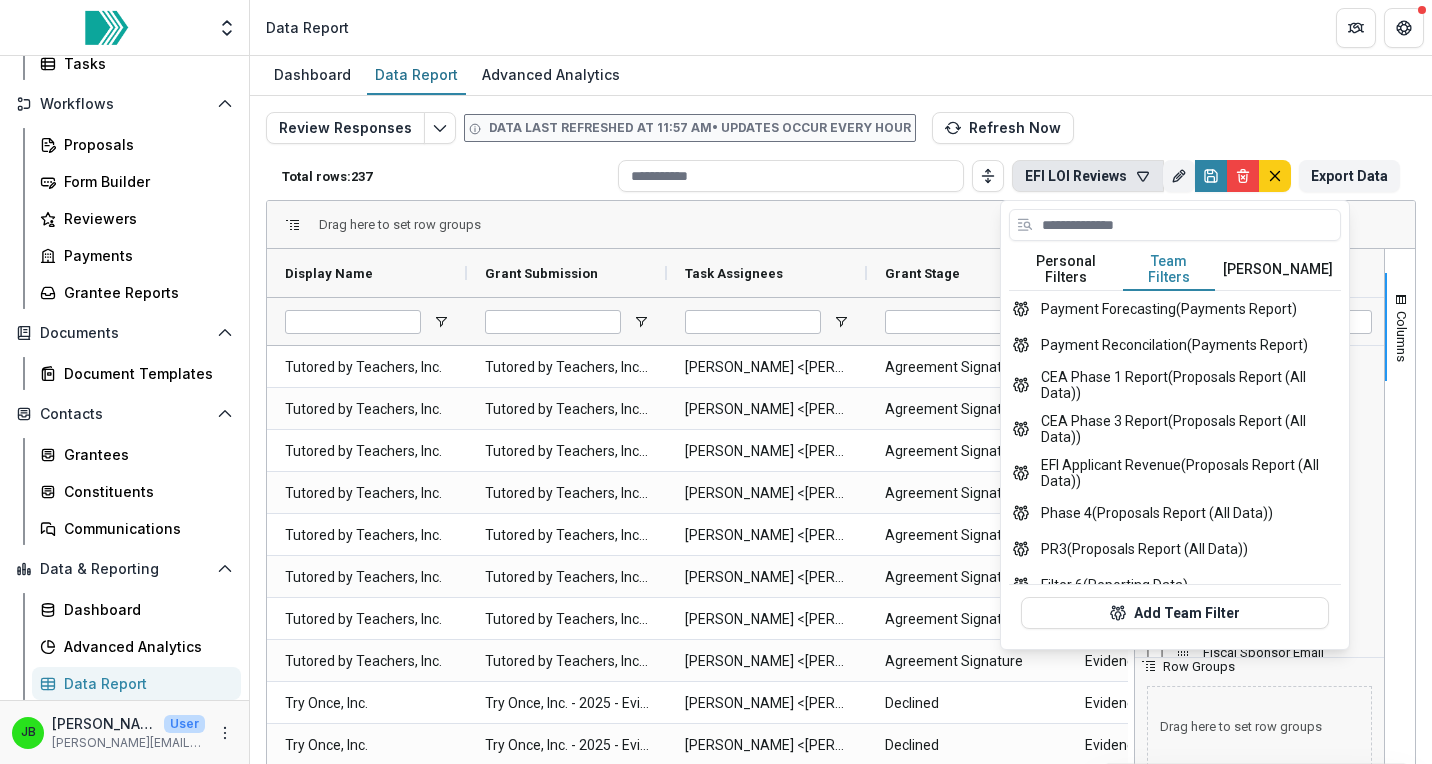 click on "Team Filters" at bounding box center [1169, 270] 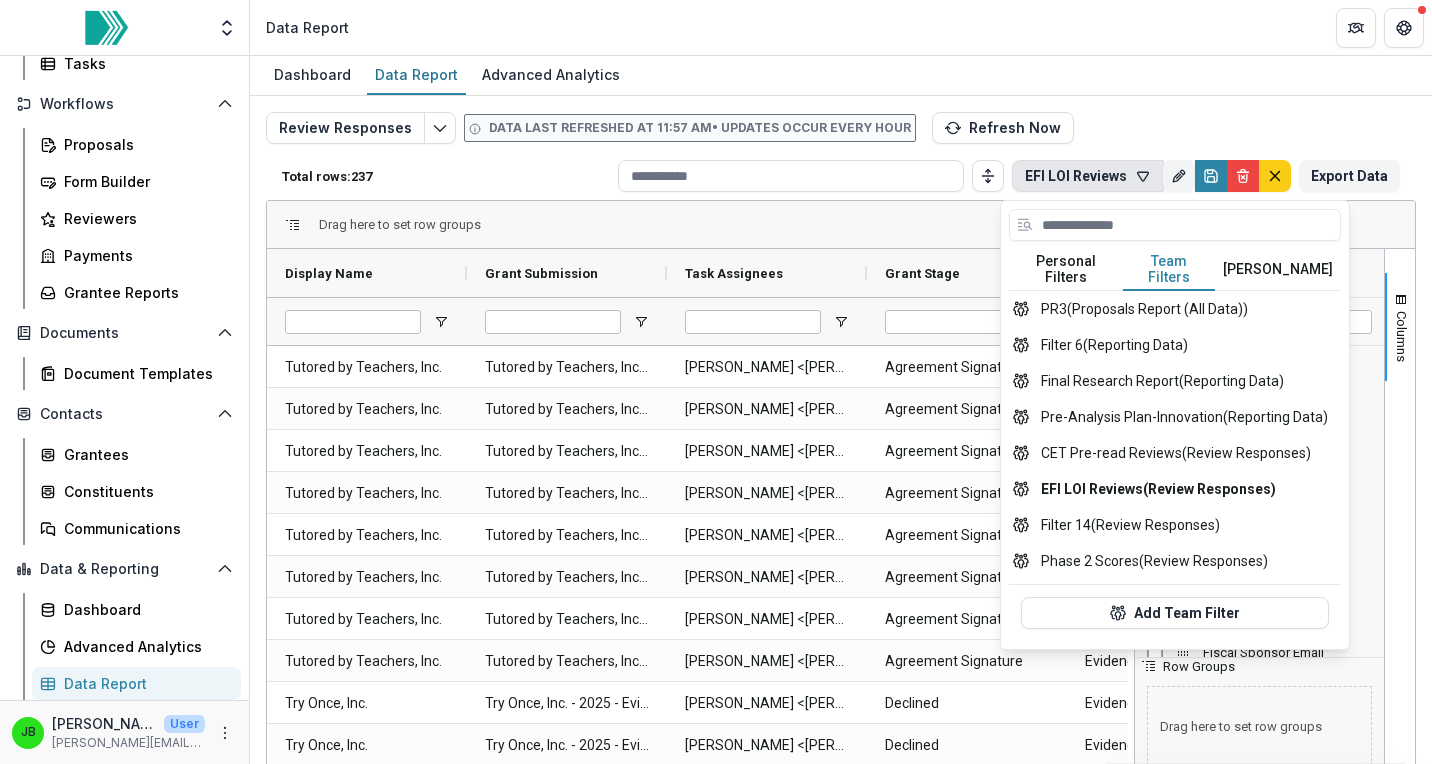 scroll, scrollTop: 241, scrollLeft: 0, axis: vertical 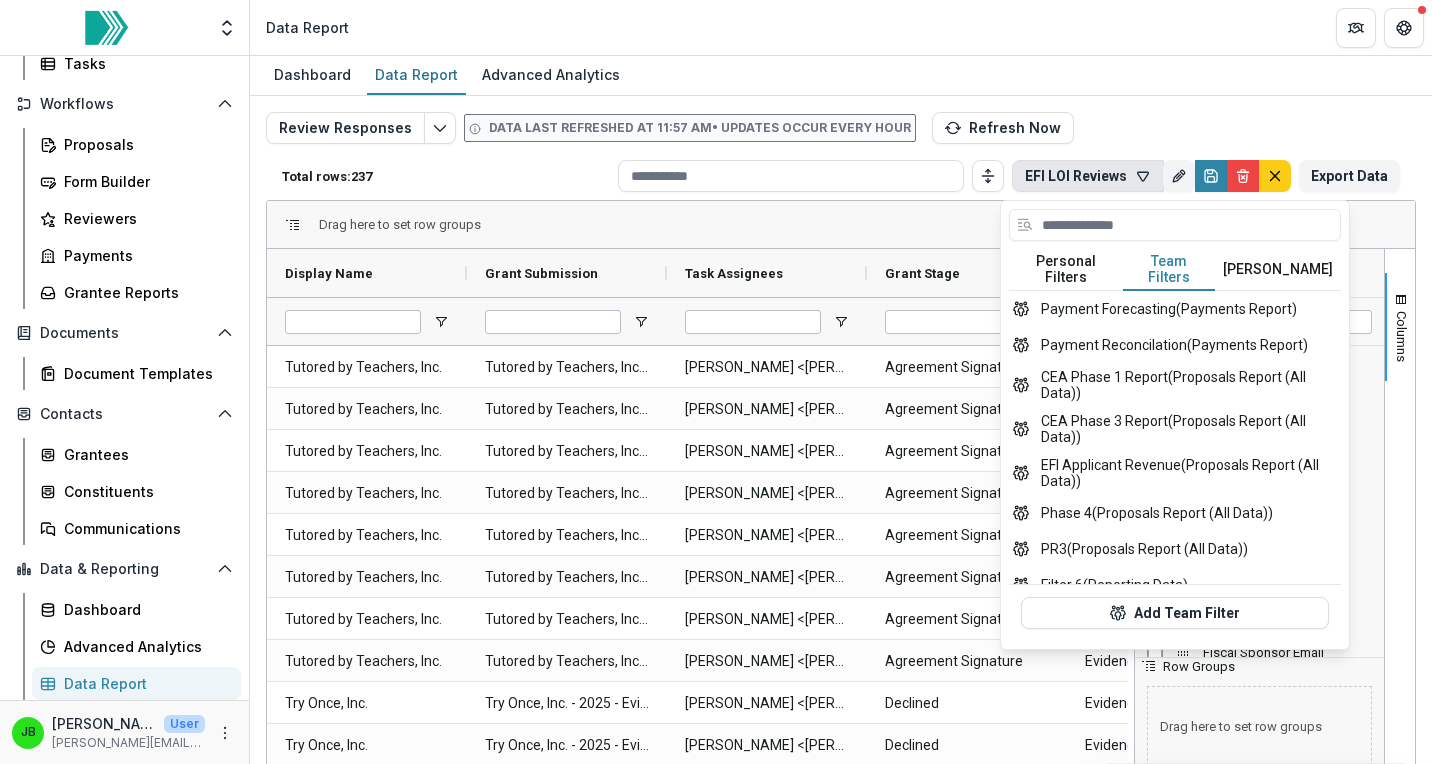 click on "[PERSON_NAME]" at bounding box center [1278, 270] 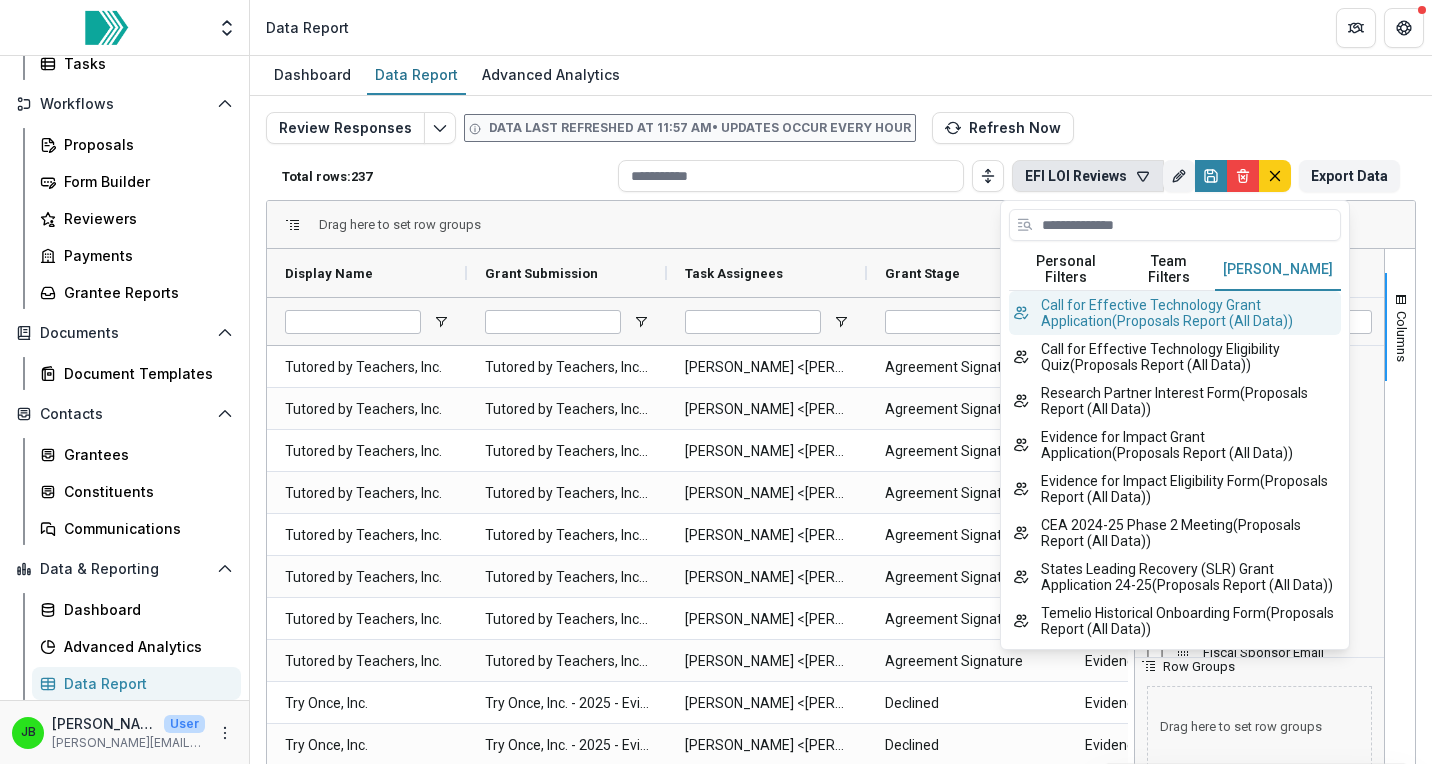 click on "Call for Effective Technology Grant Application  ( Proposals Report (All Data) )" at bounding box center (1175, 313) 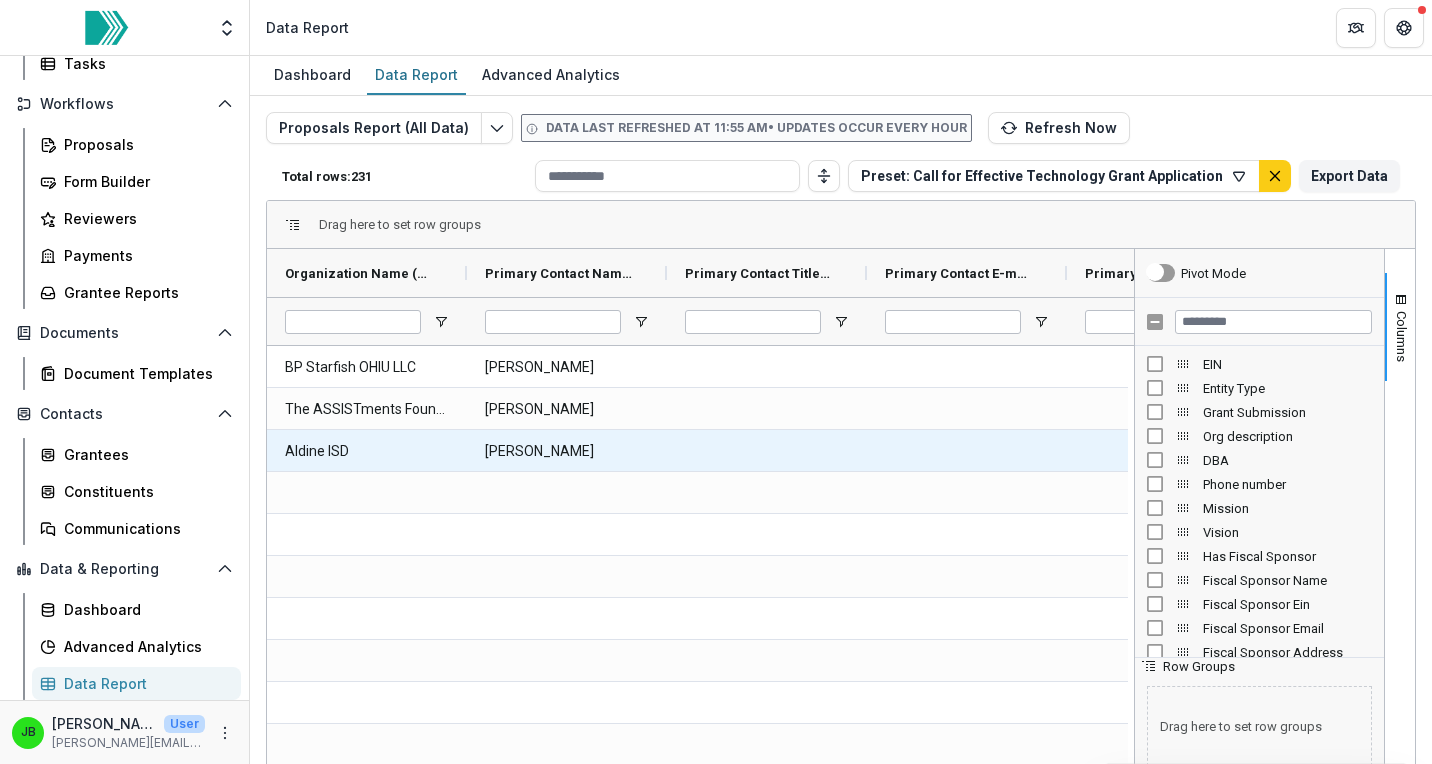 scroll, scrollTop: 140, scrollLeft: 0, axis: vertical 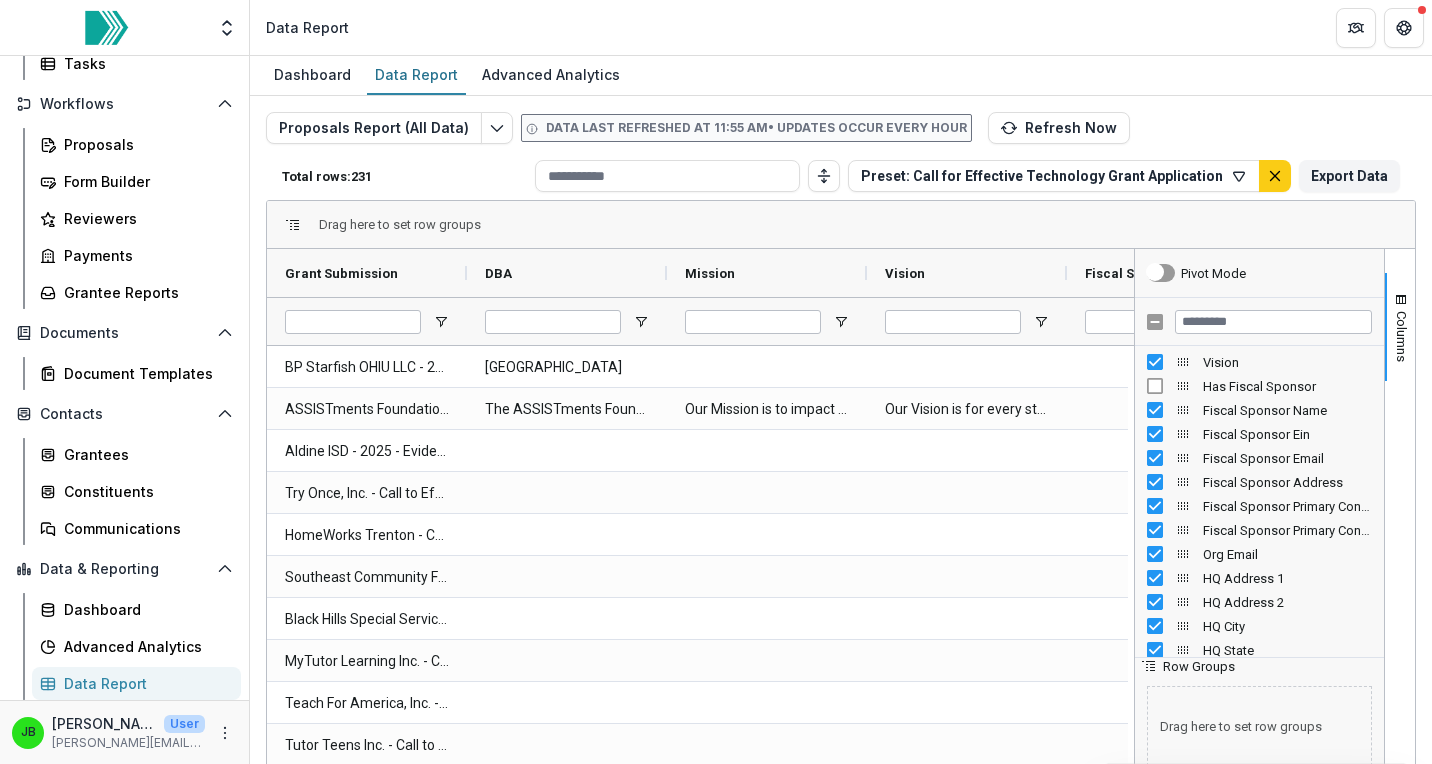 click on "Fiscal Sponsor Name" at bounding box center (1259, 410) 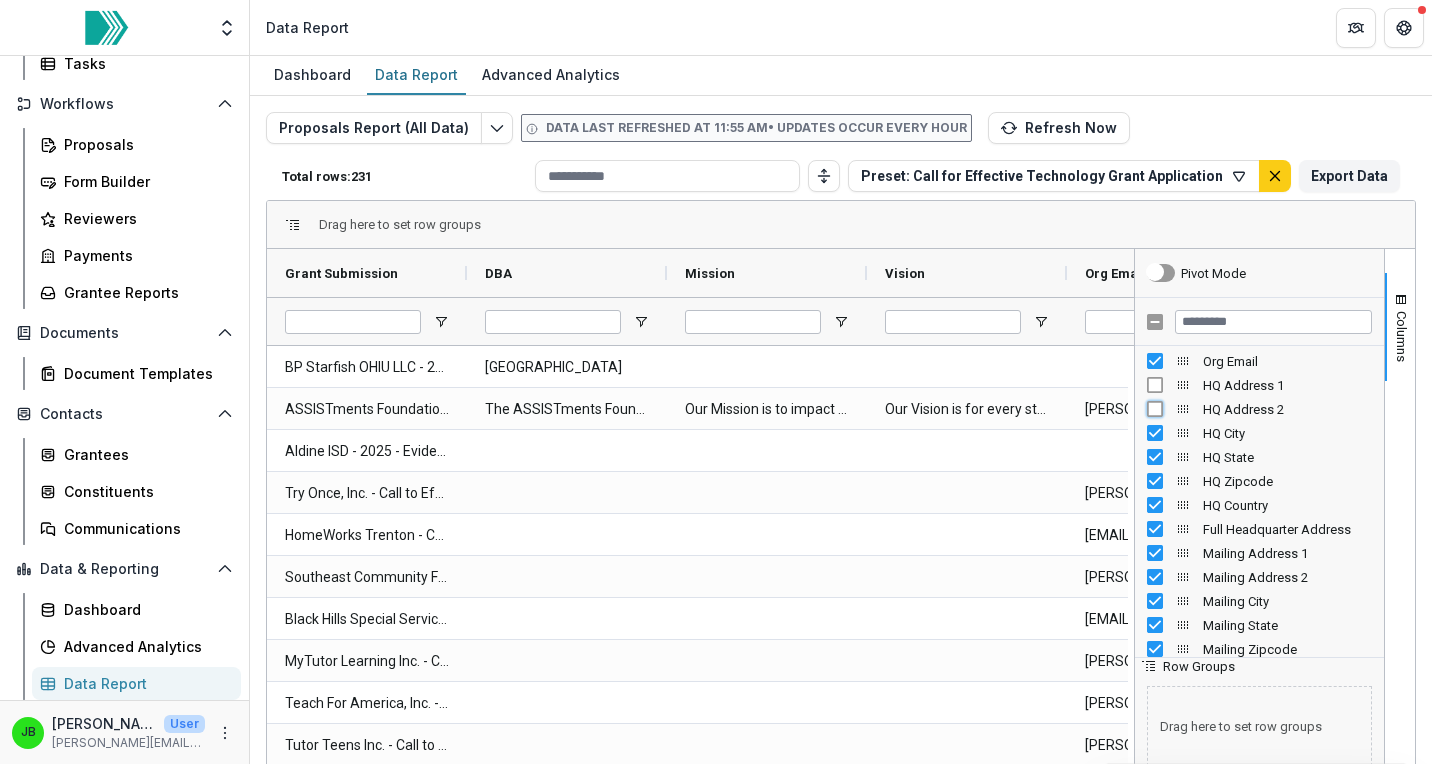 scroll, scrollTop: 364, scrollLeft: 0, axis: vertical 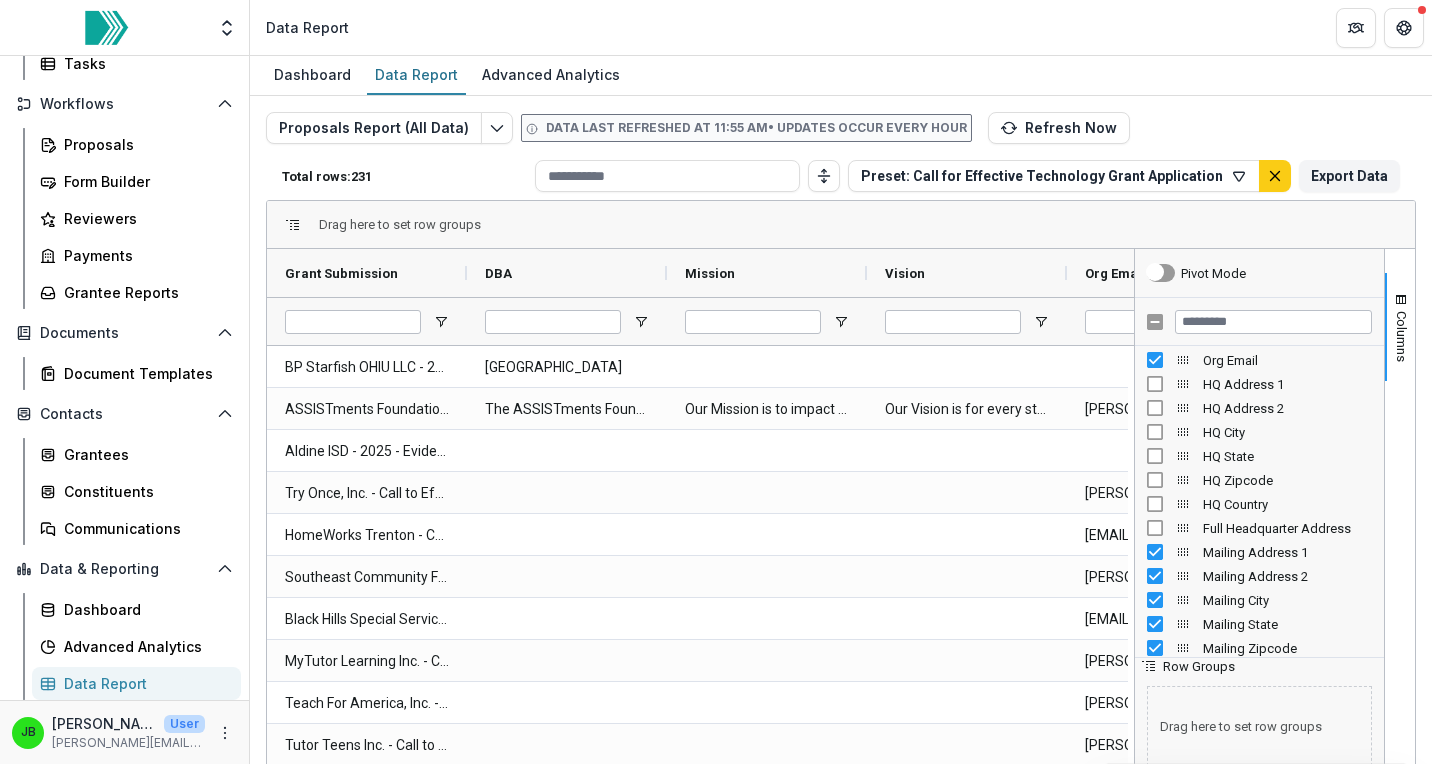 click on "Mailing Address 2" at bounding box center [1259, 576] 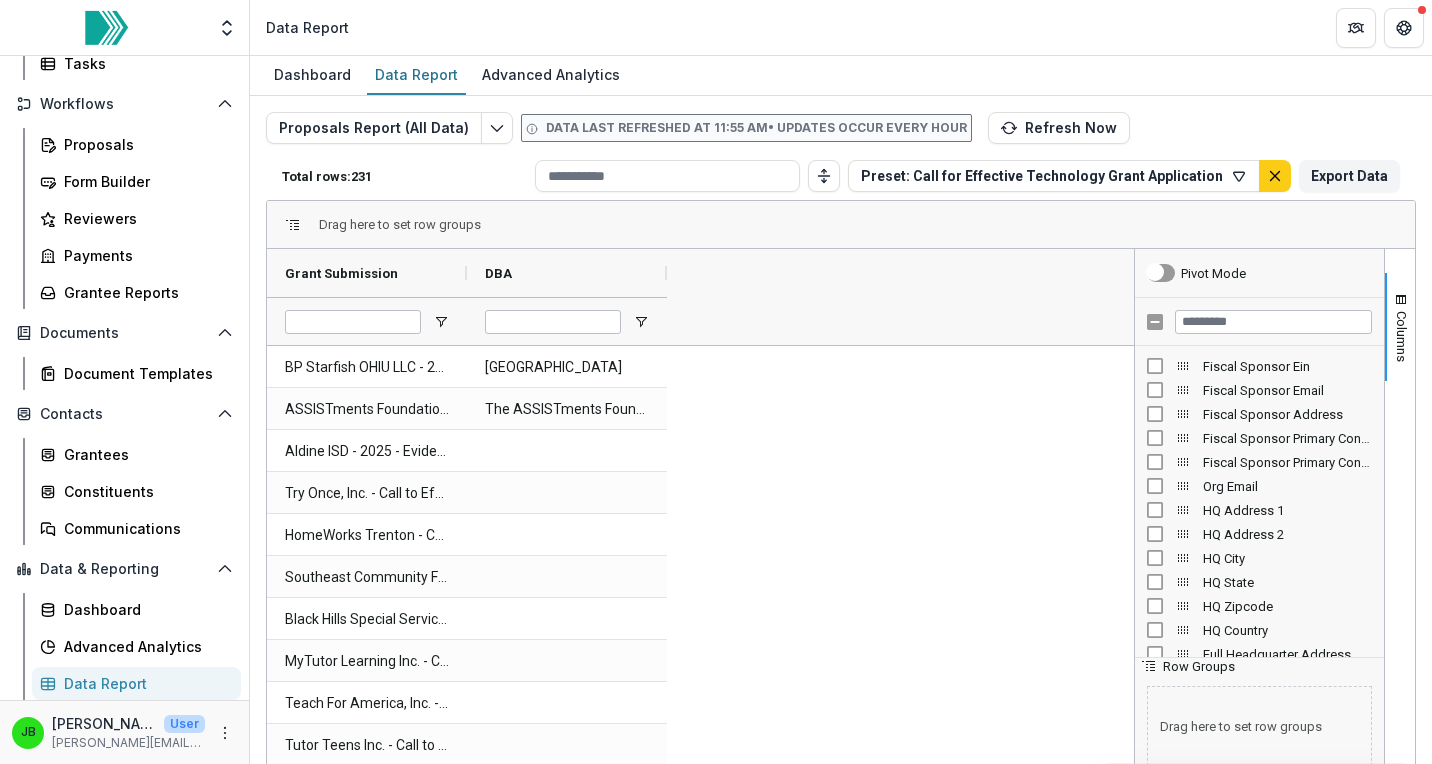 scroll, scrollTop: 247, scrollLeft: 0, axis: vertical 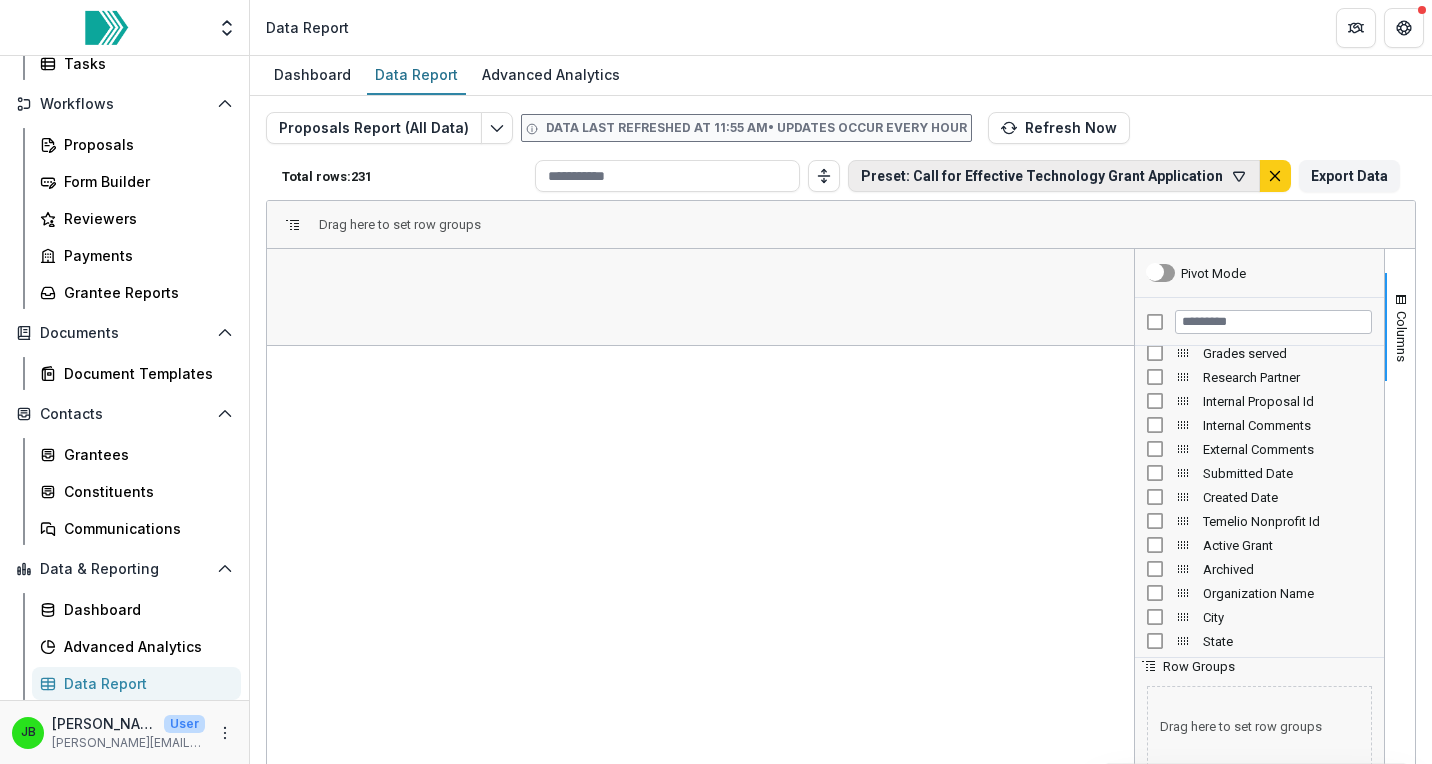 click on "Preset: Call for Effective Technology Grant Application" at bounding box center (1054, 176) 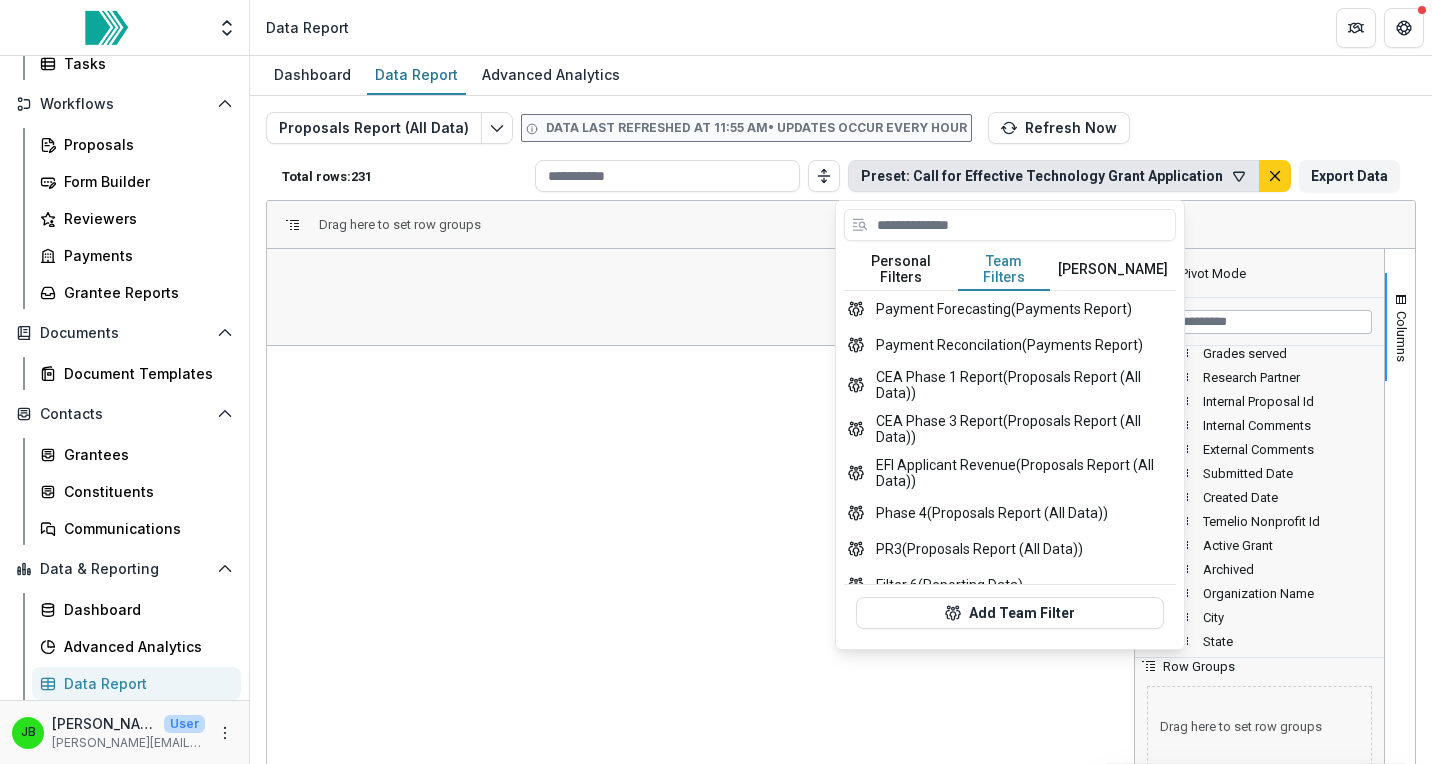 click on "Team Filters" at bounding box center [1004, 270] 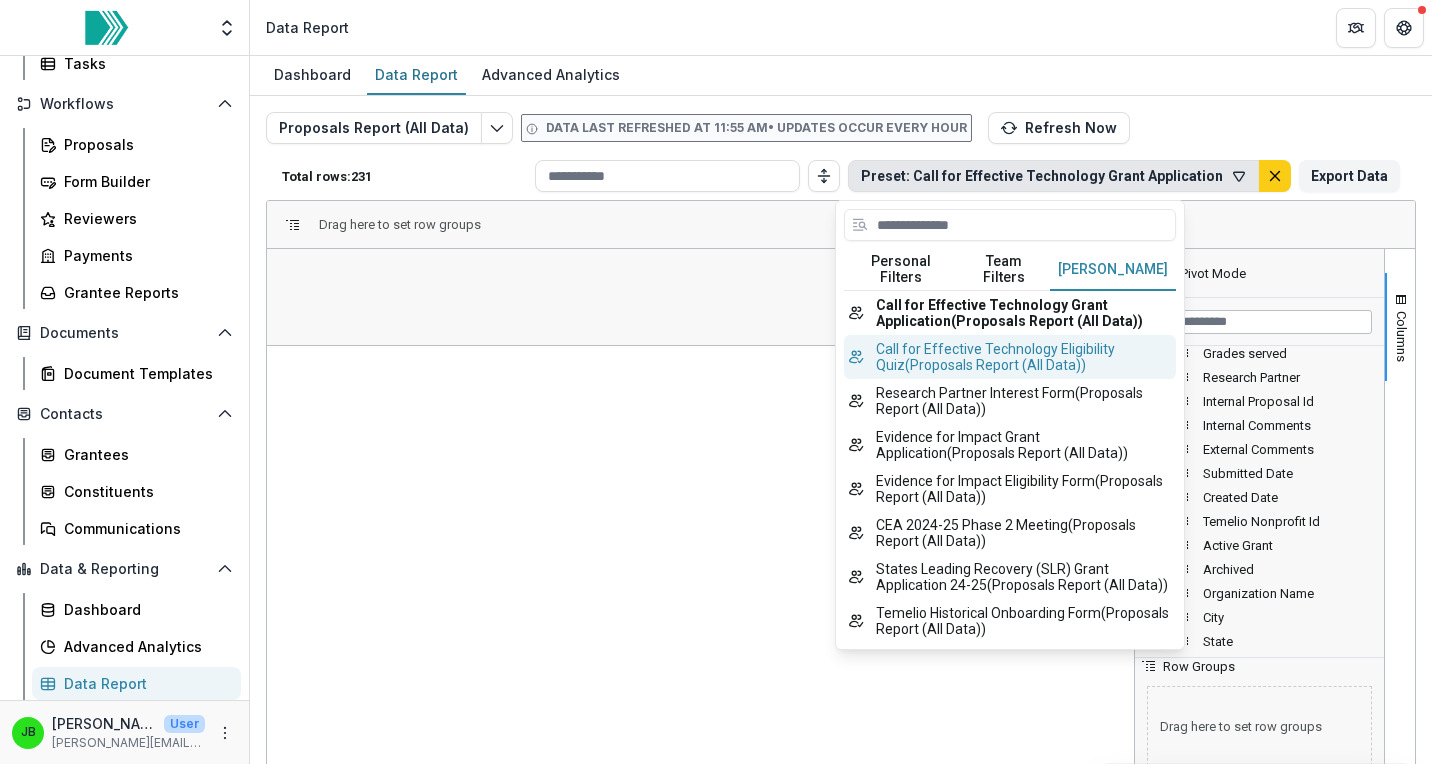 click on "Call for Effective Technology Eligibility Quiz  ( Proposals Report (All Data) )" at bounding box center [1010, 357] 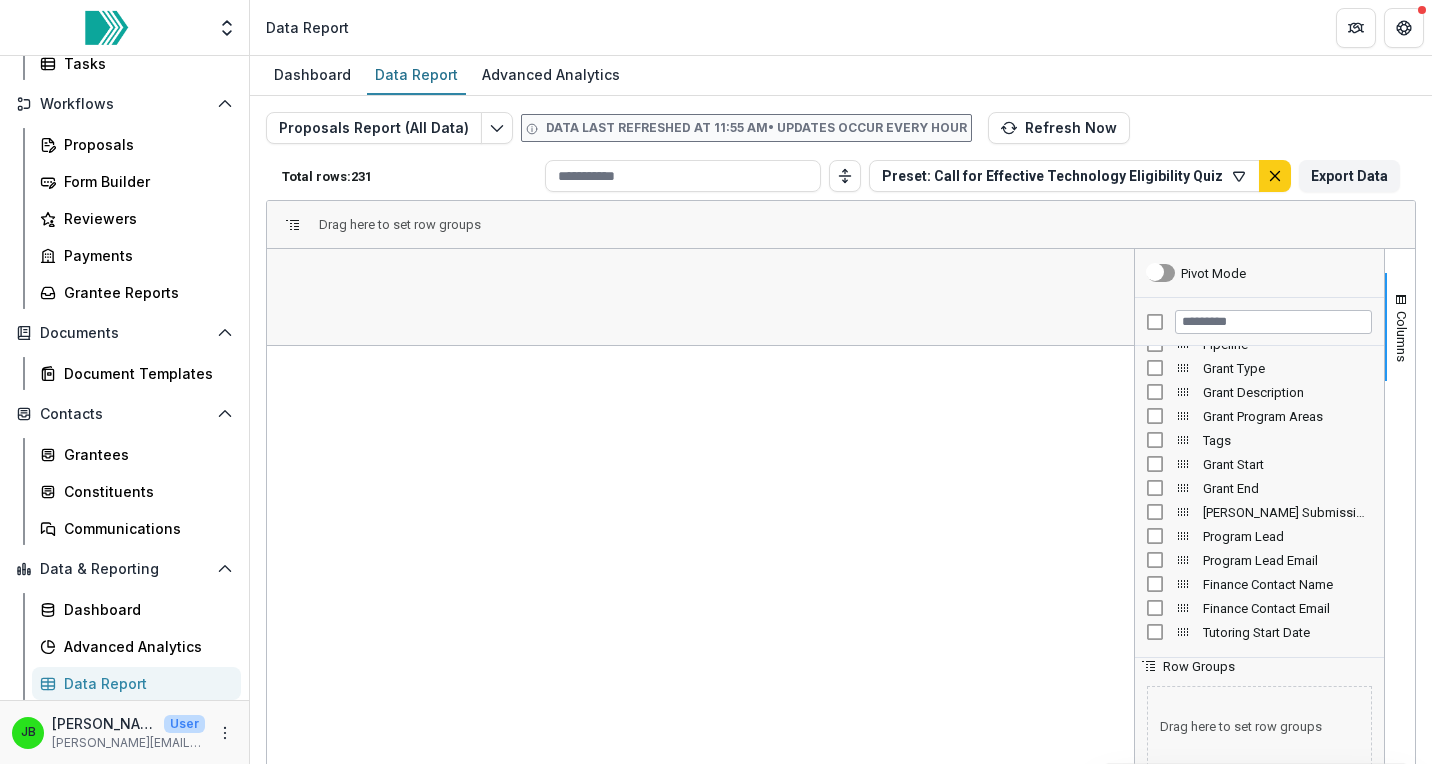 scroll, scrollTop: 0, scrollLeft: 0, axis: both 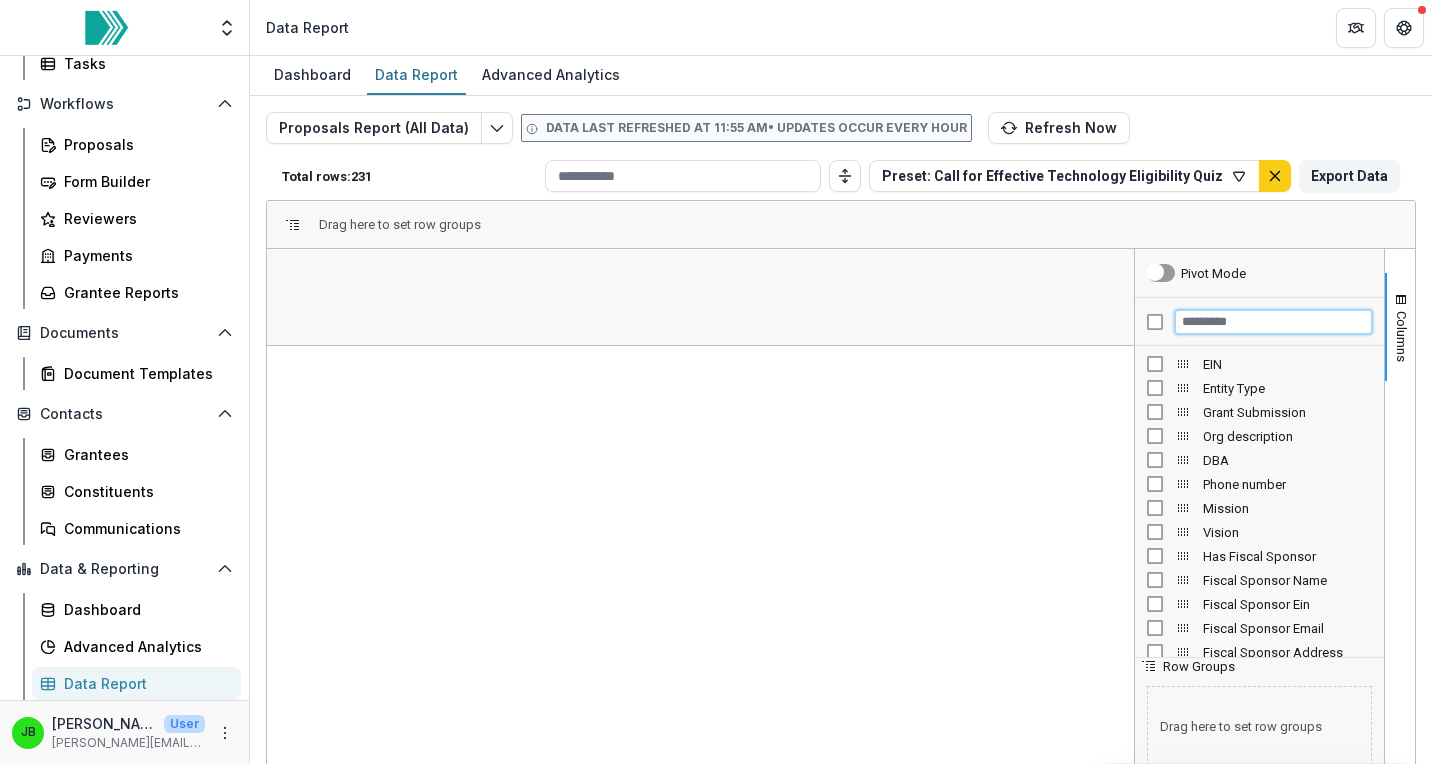 click at bounding box center [1273, 322] 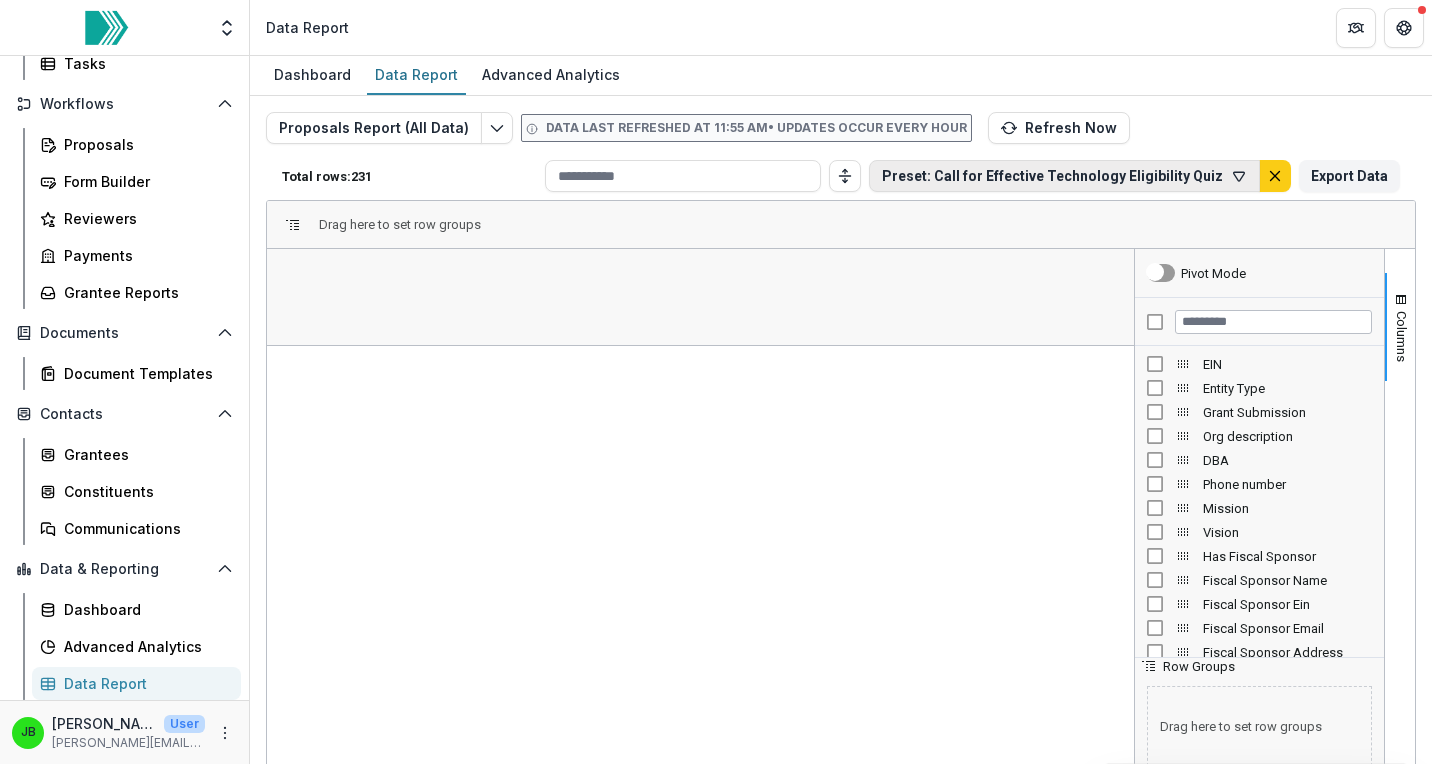 click on "Preset: Call for Effective Technology Eligibility Quiz" at bounding box center (1064, 176) 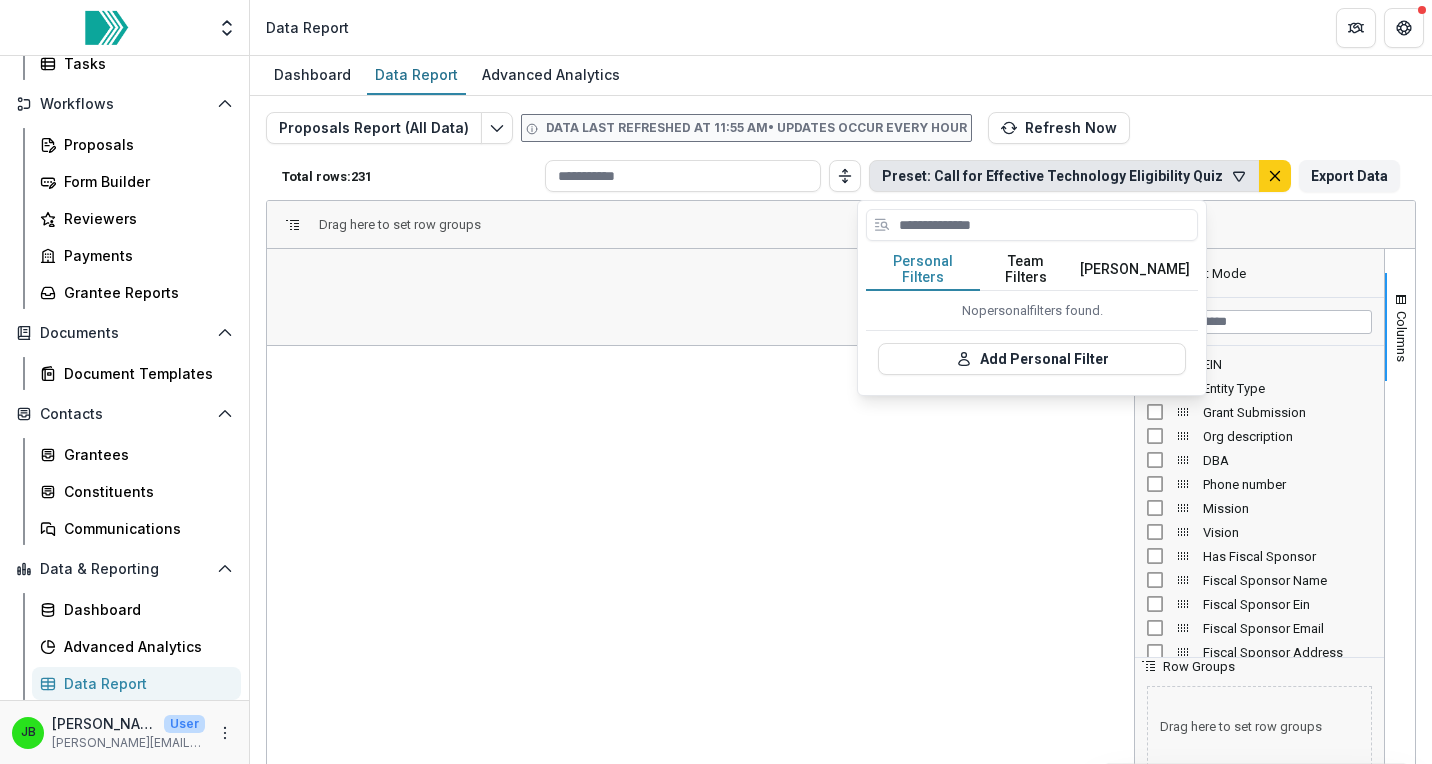 click on "[PERSON_NAME]" at bounding box center [1135, 270] 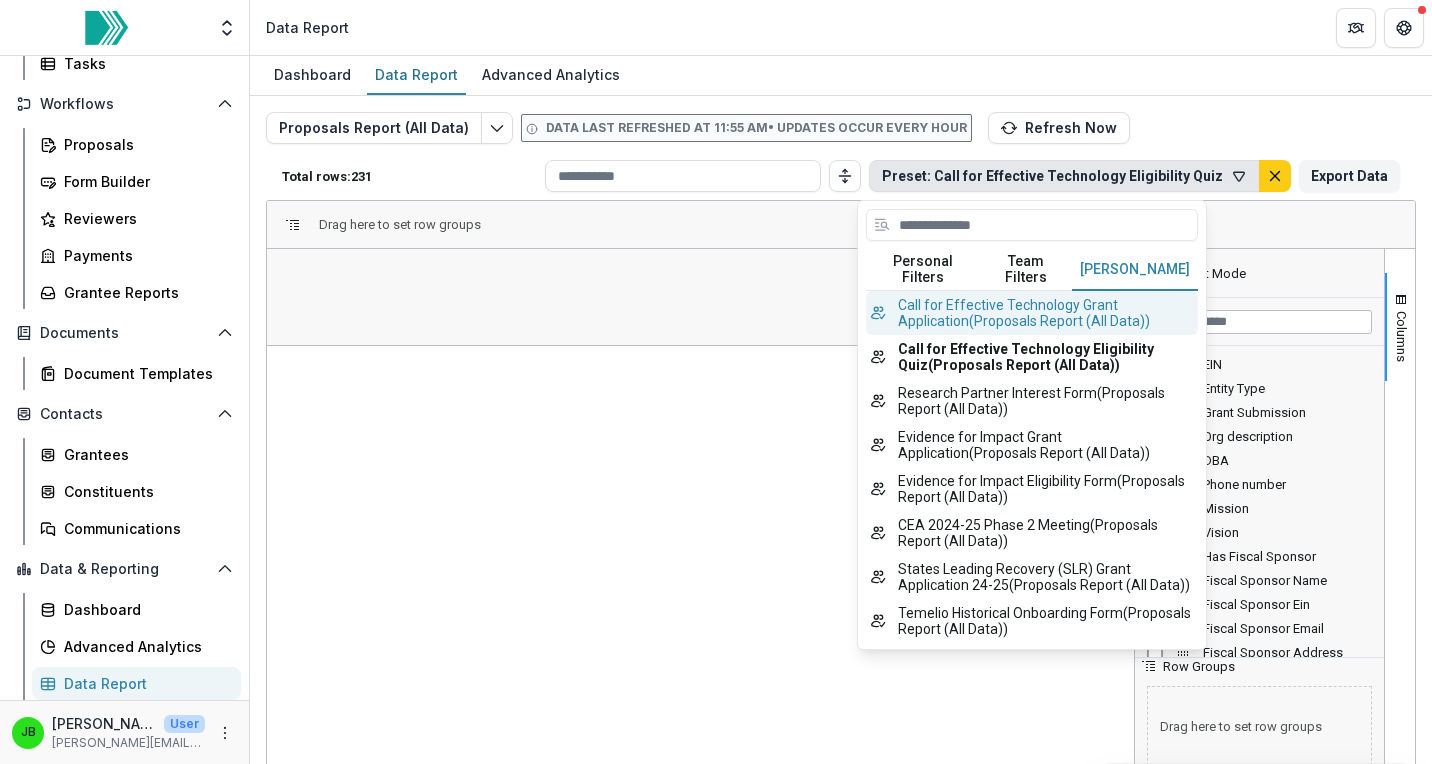 click on "Call for Effective Technology Grant Application  ( Proposals Report (All Data) )" at bounding box center [1032, 313] 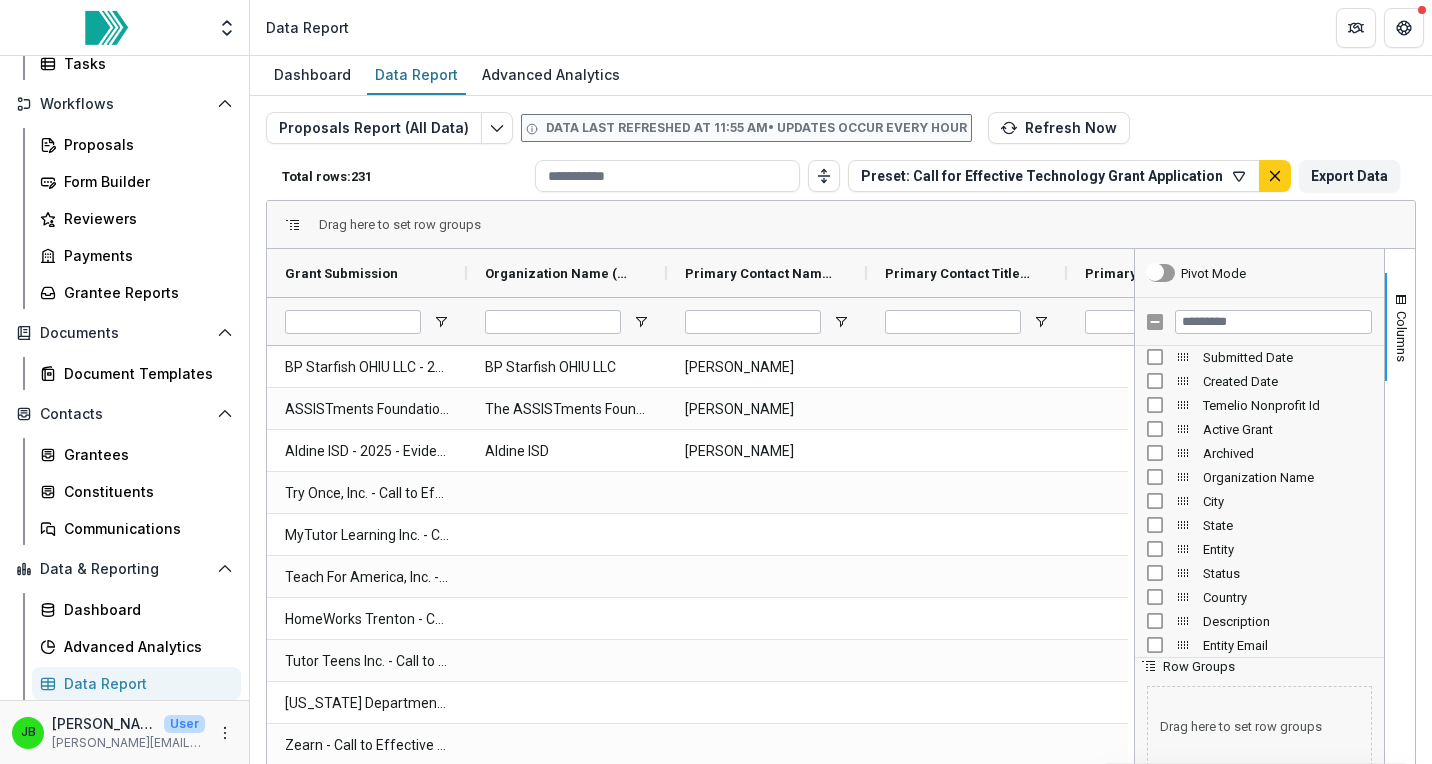 scroll, scrollTop: 1814, scrollLeft: 0, axis: vertical 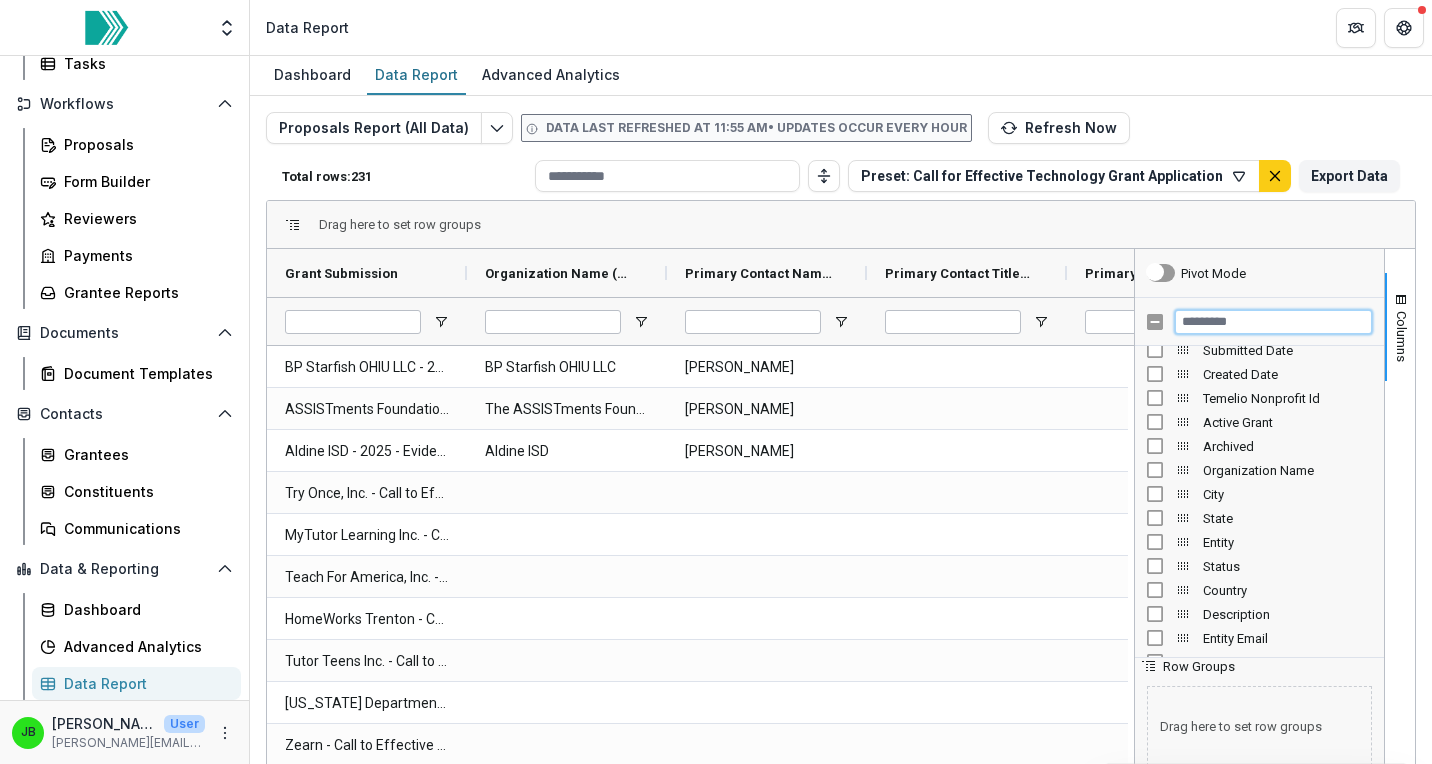 click at bounding box center (1273, 322) 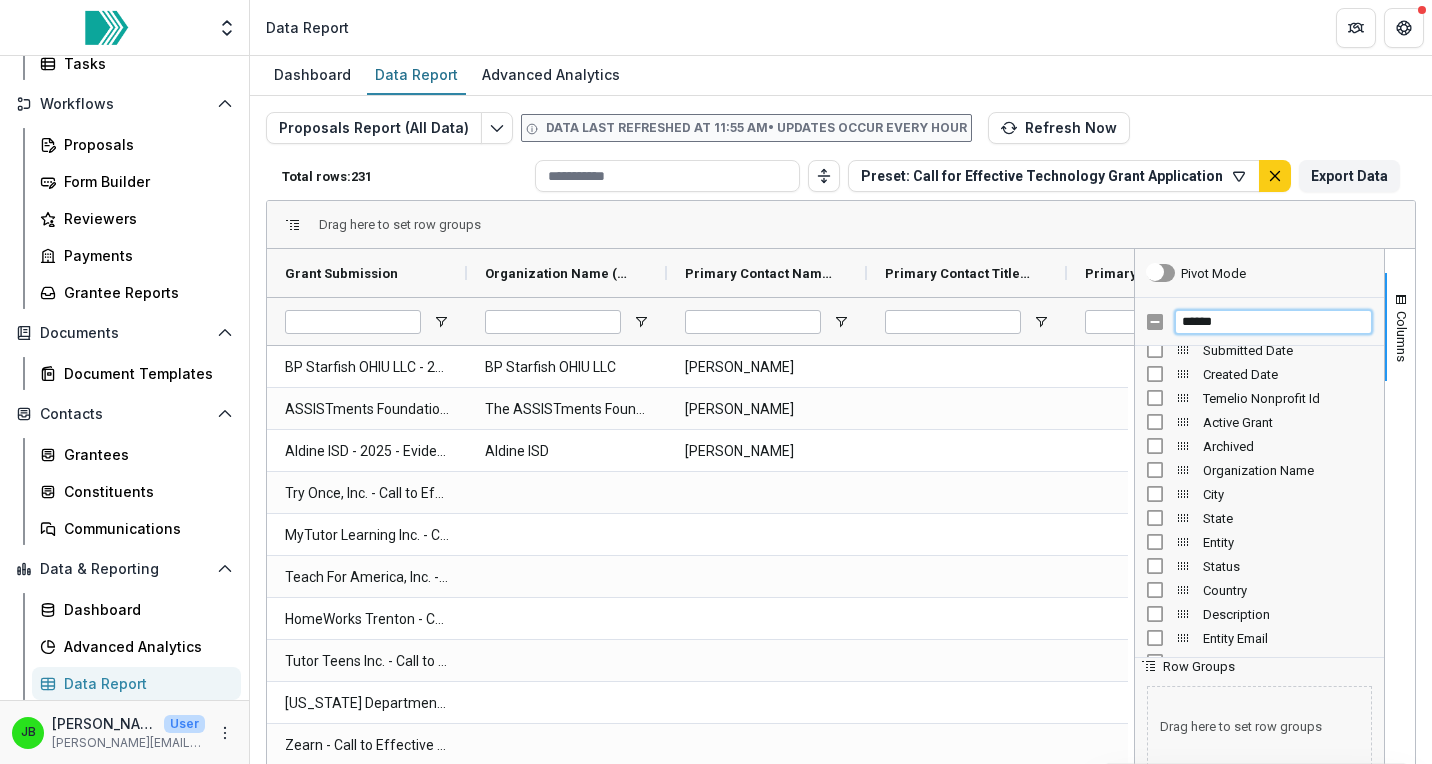 scroll, scrollTop: 0, scrollLeft: 0, axis: both 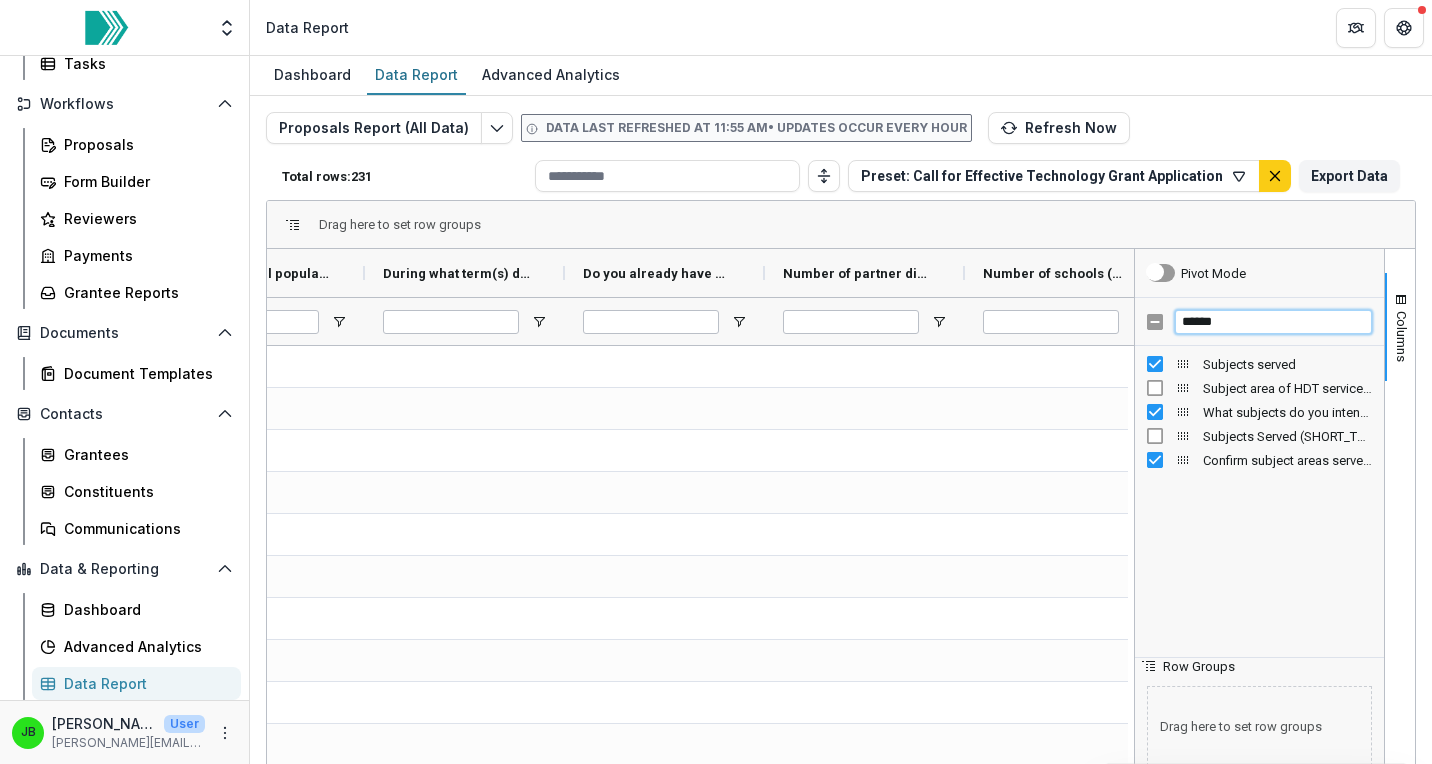 click on "******" at bounding box center [1273, 322] 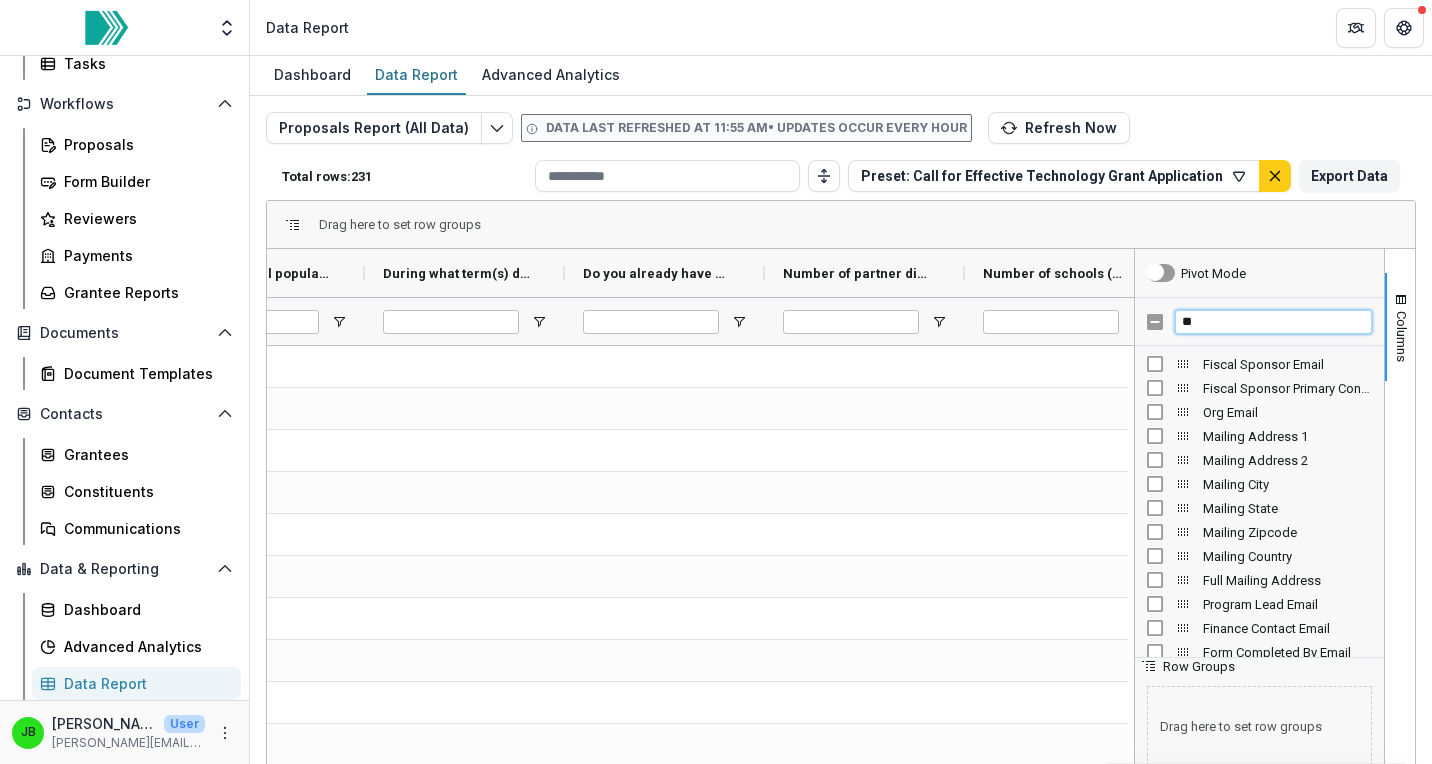 type on "*" 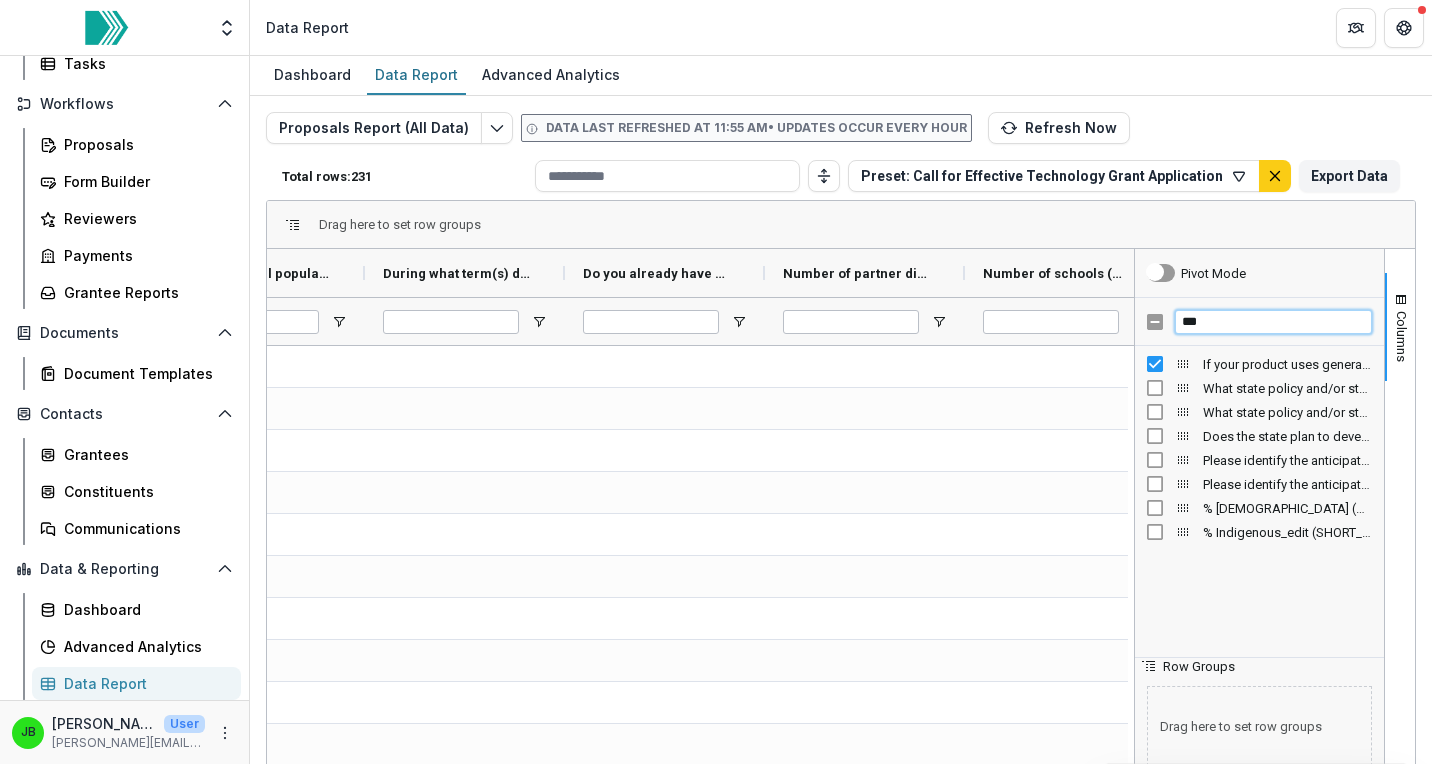type on "***" 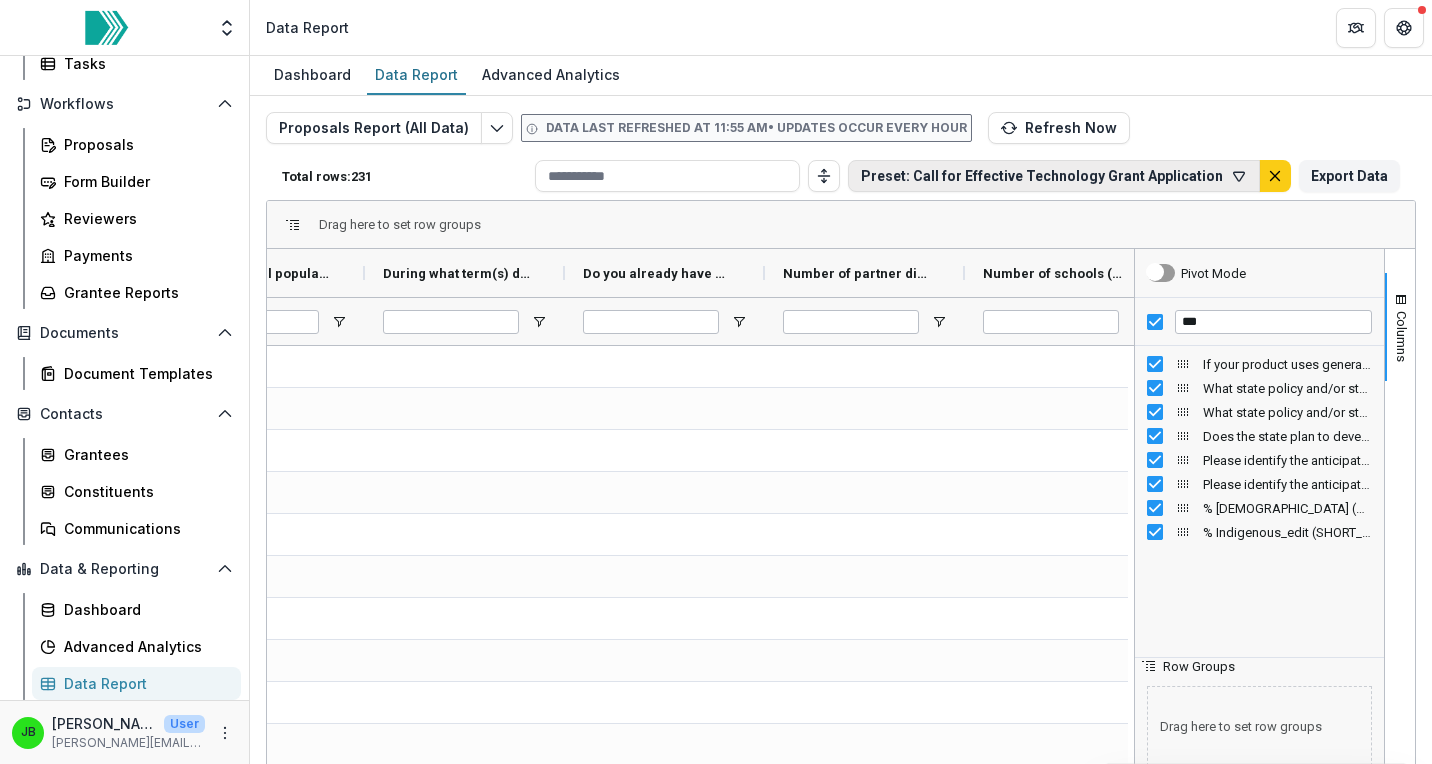 click on "Preset: Call for Effective Technology Grant Application" at bounding box center (1054, 176) 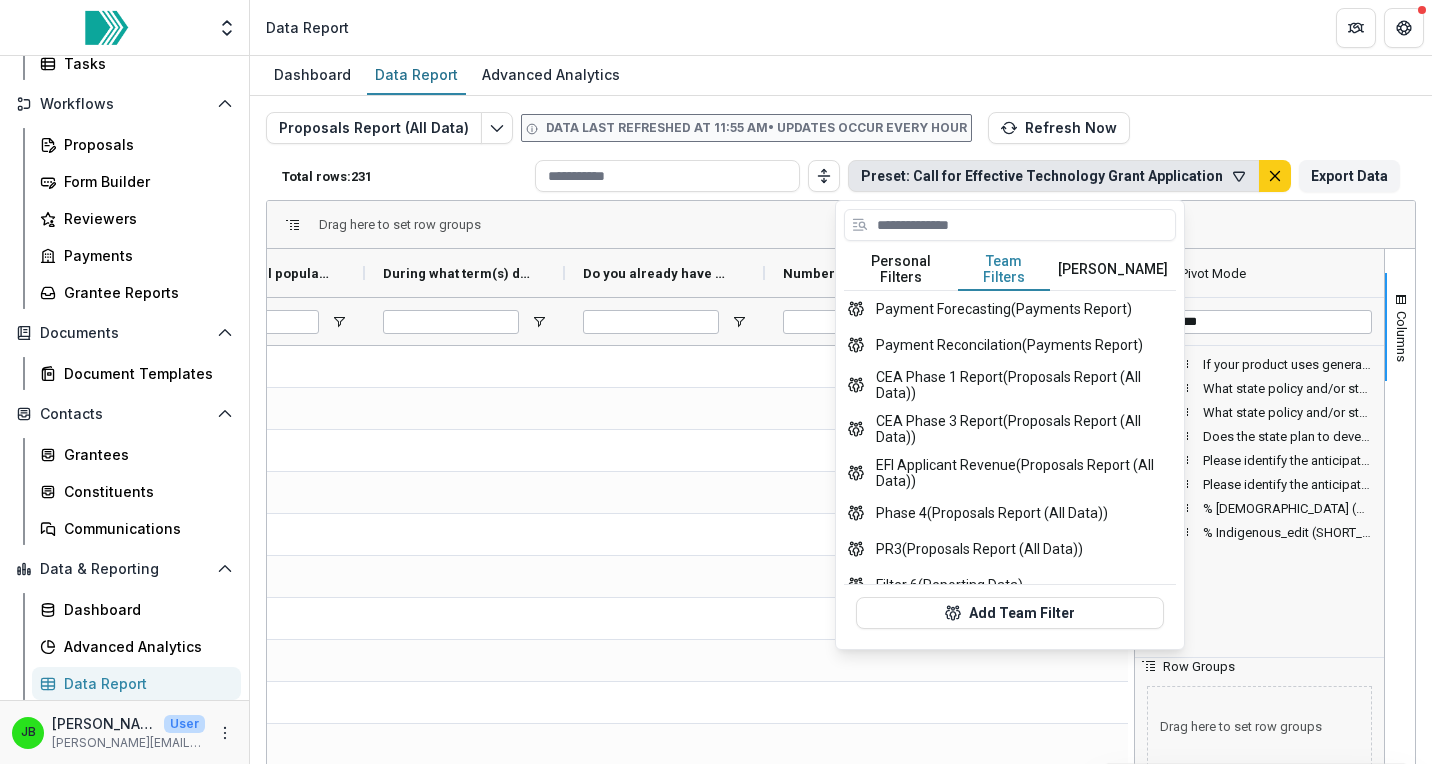 click on "Team Filters" at bounding box center (1004, 270) 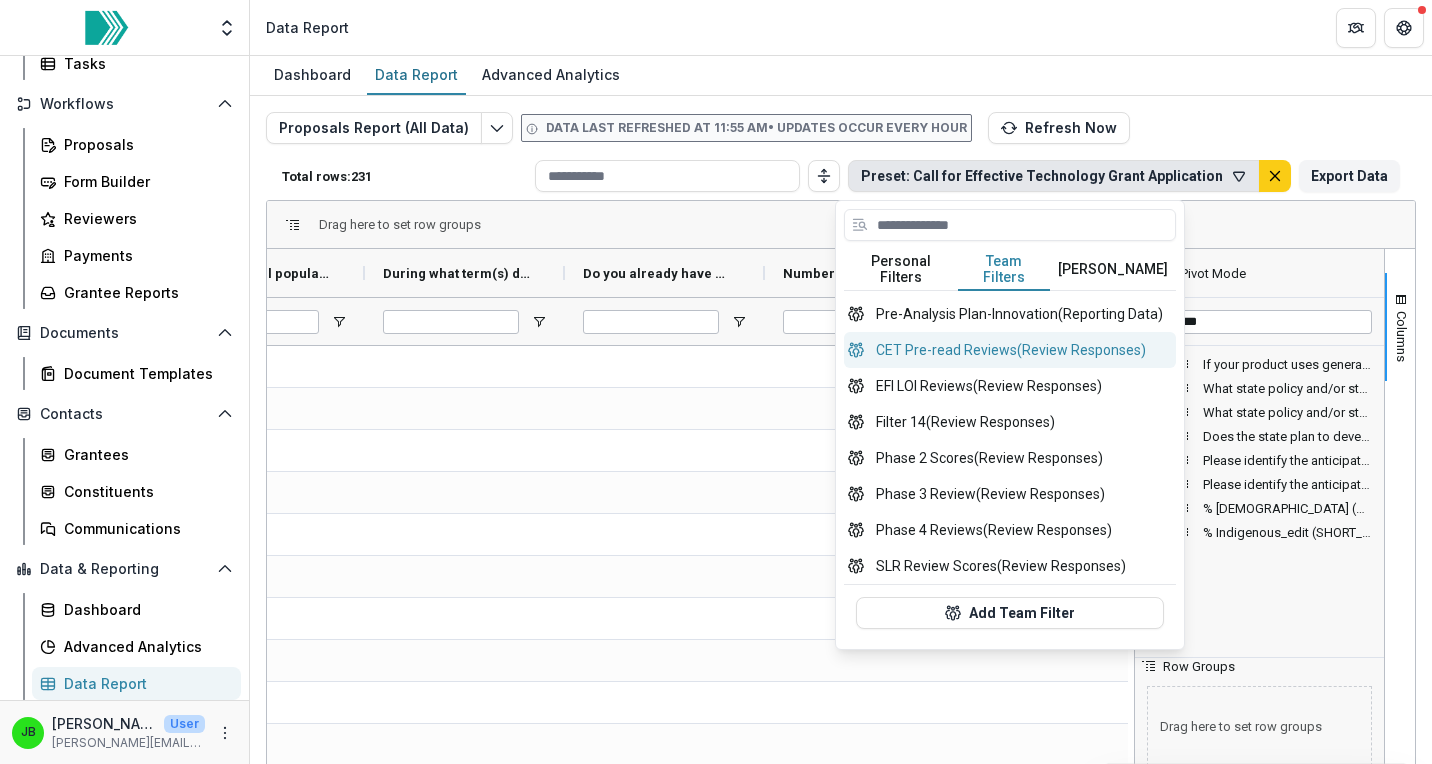 click on "CET Pre-read Reviews  (Review Responses)" at bounding box center [1010, 350] 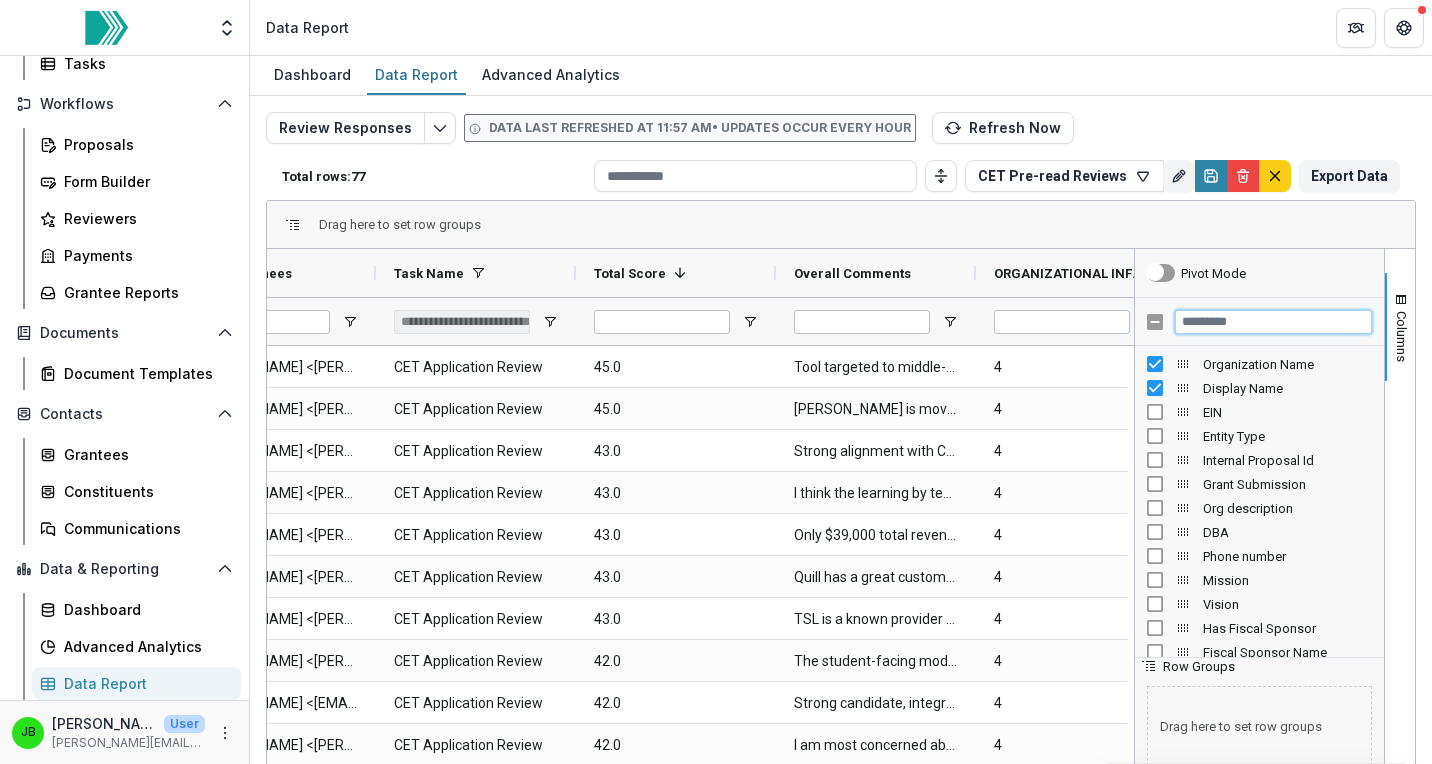 click at bounding box center [1273, 322] 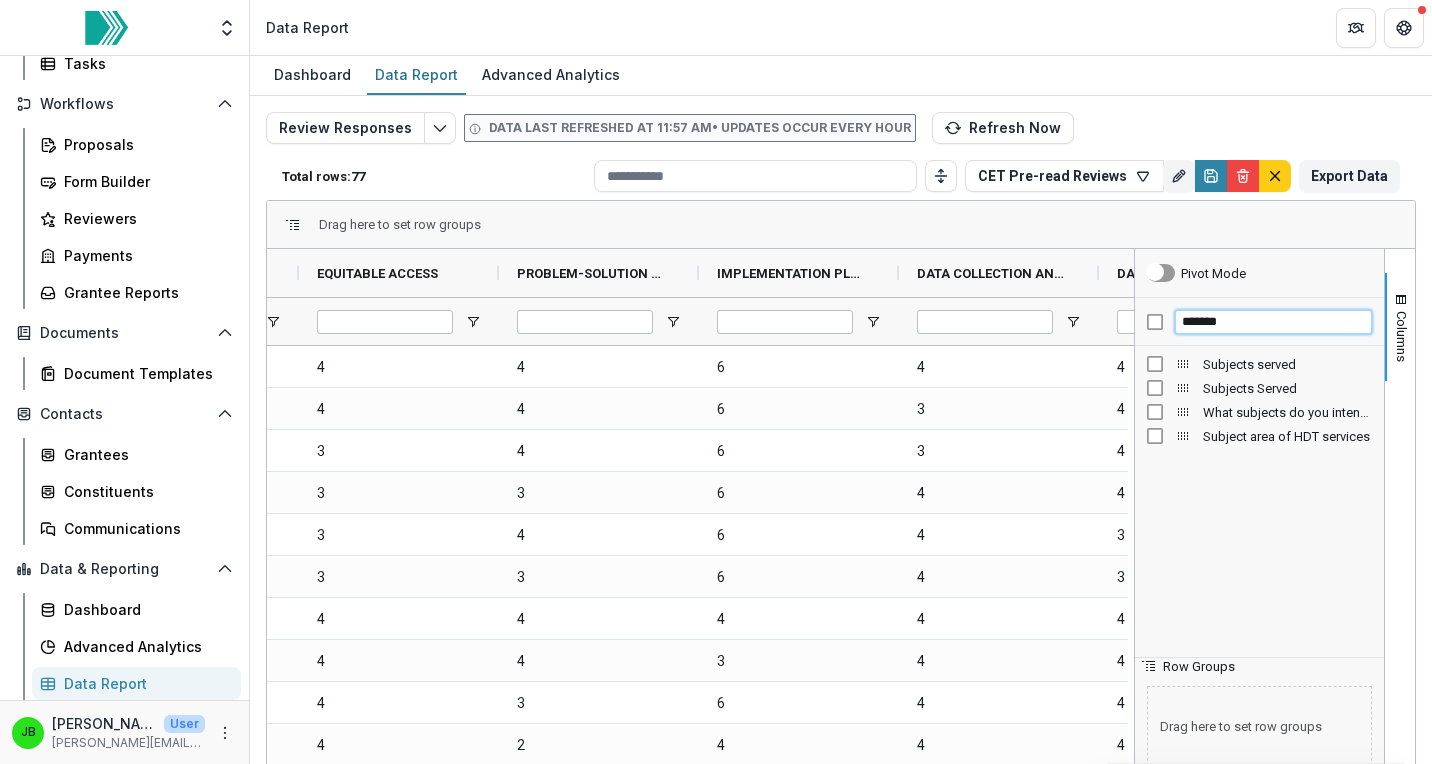 type on "*******" 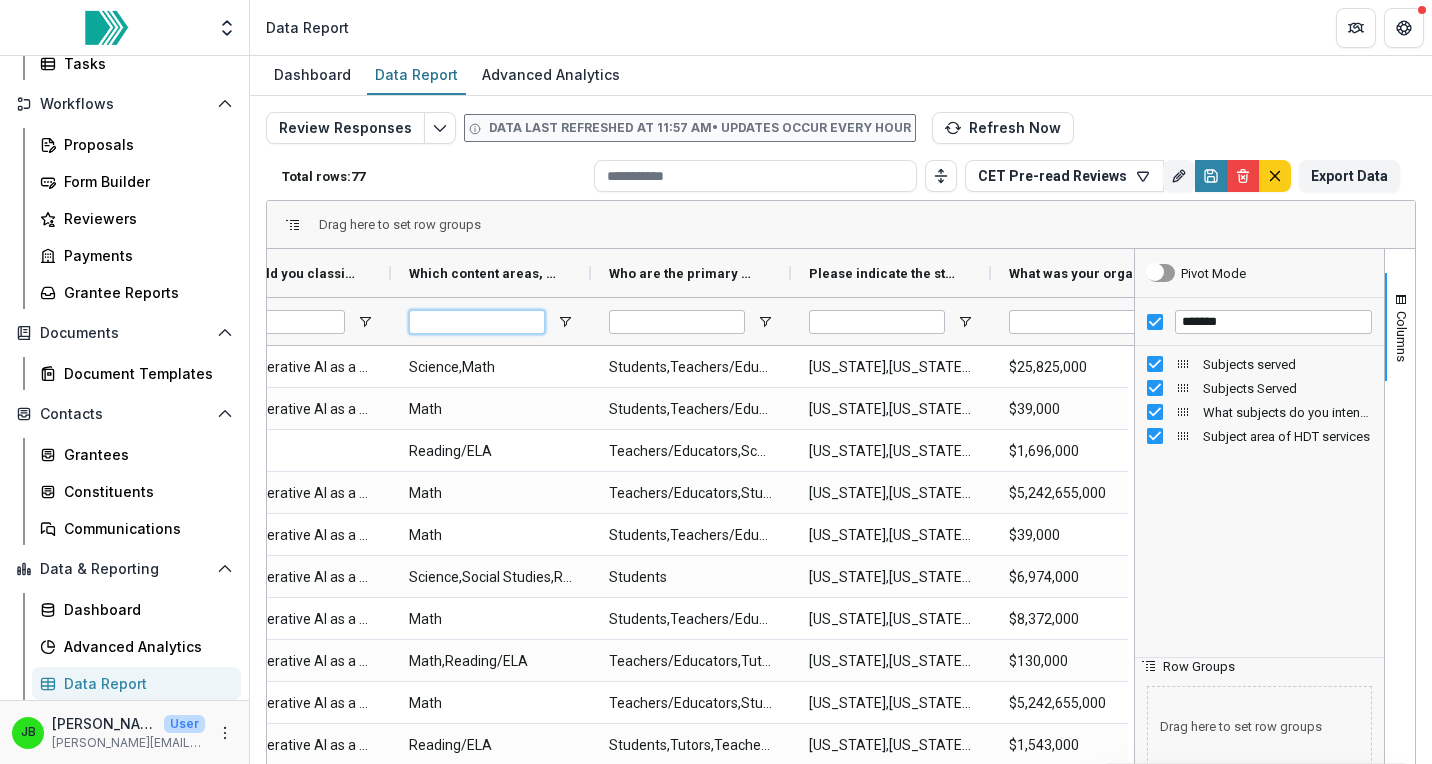click at bounding box center [477, 322] 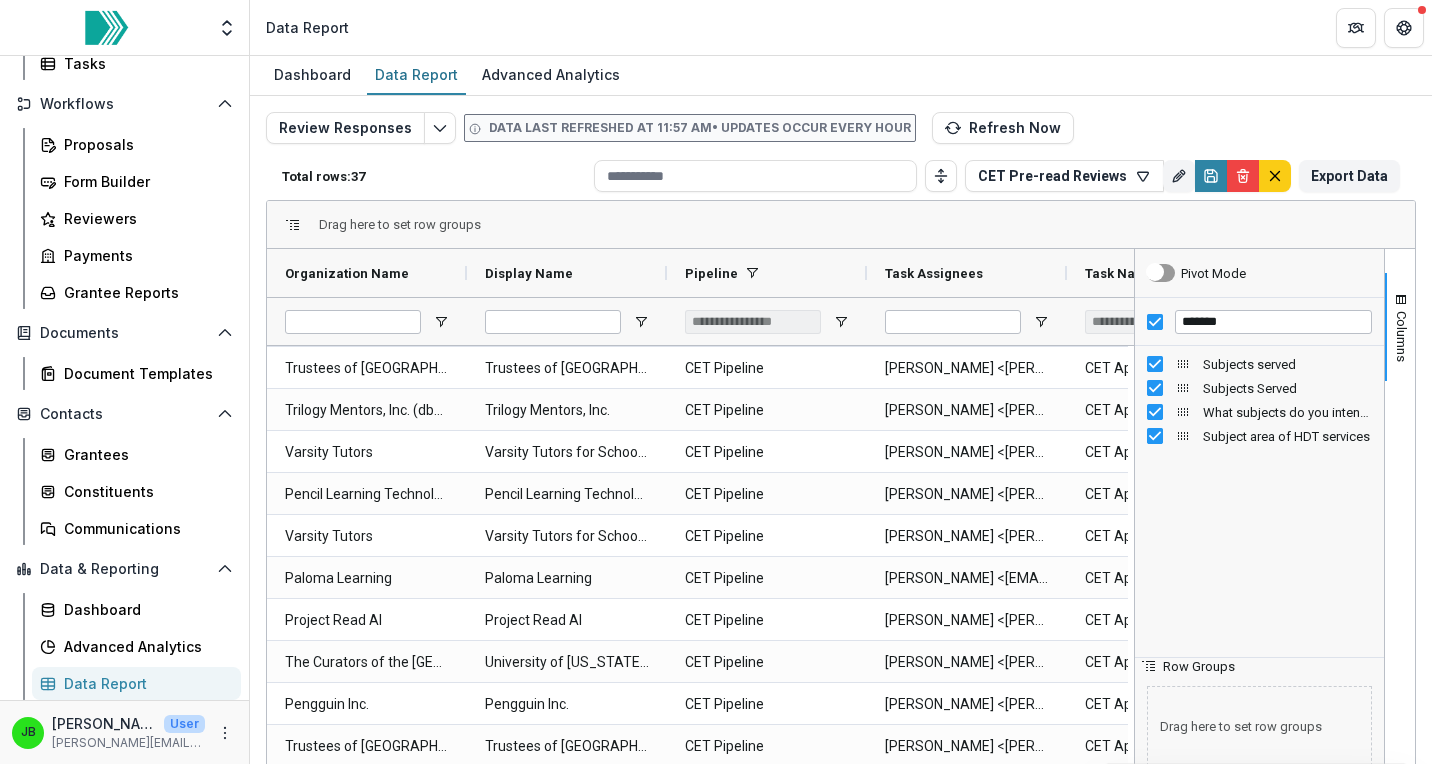 type on "****" 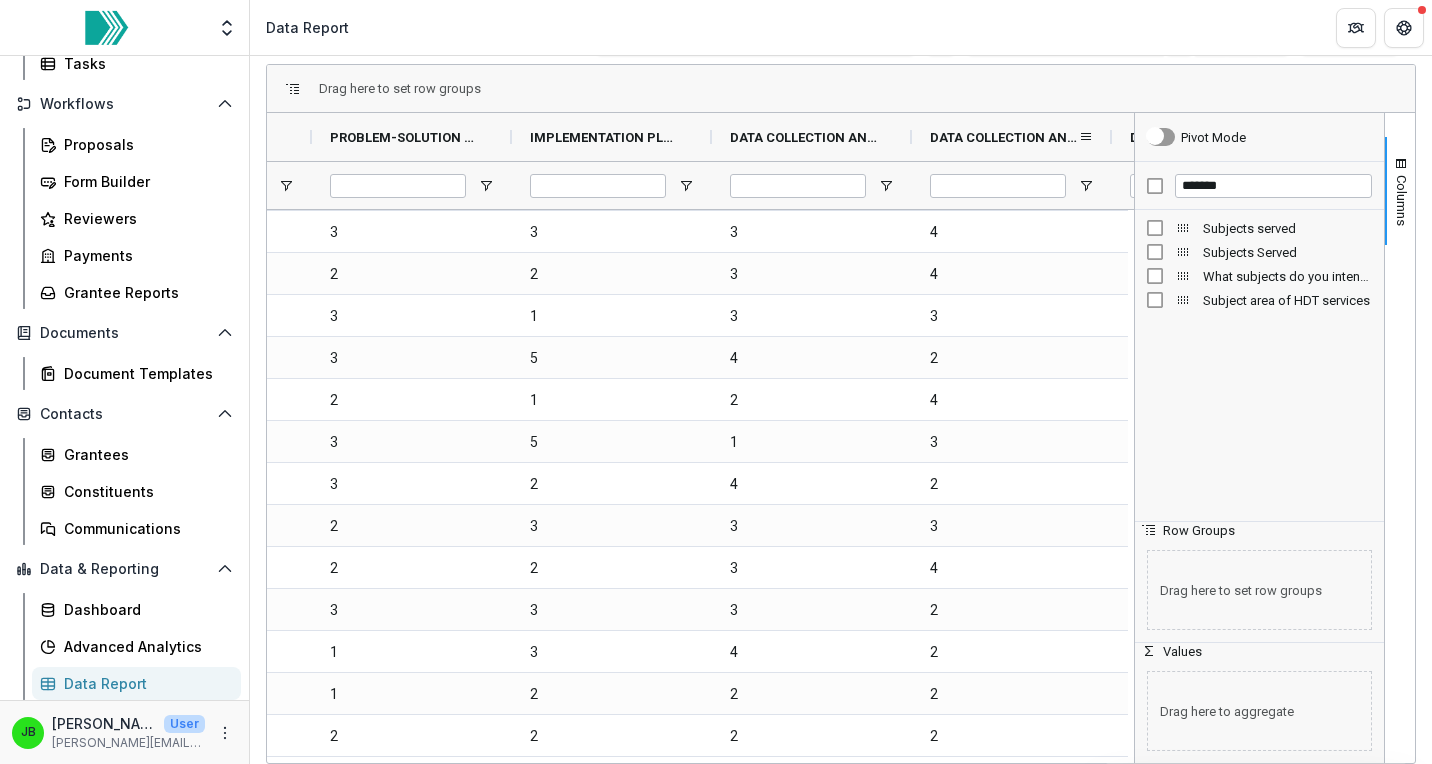 click on "DATA COLLECTION AND EVALUATION | Research" at bounding box center (1004, 137) 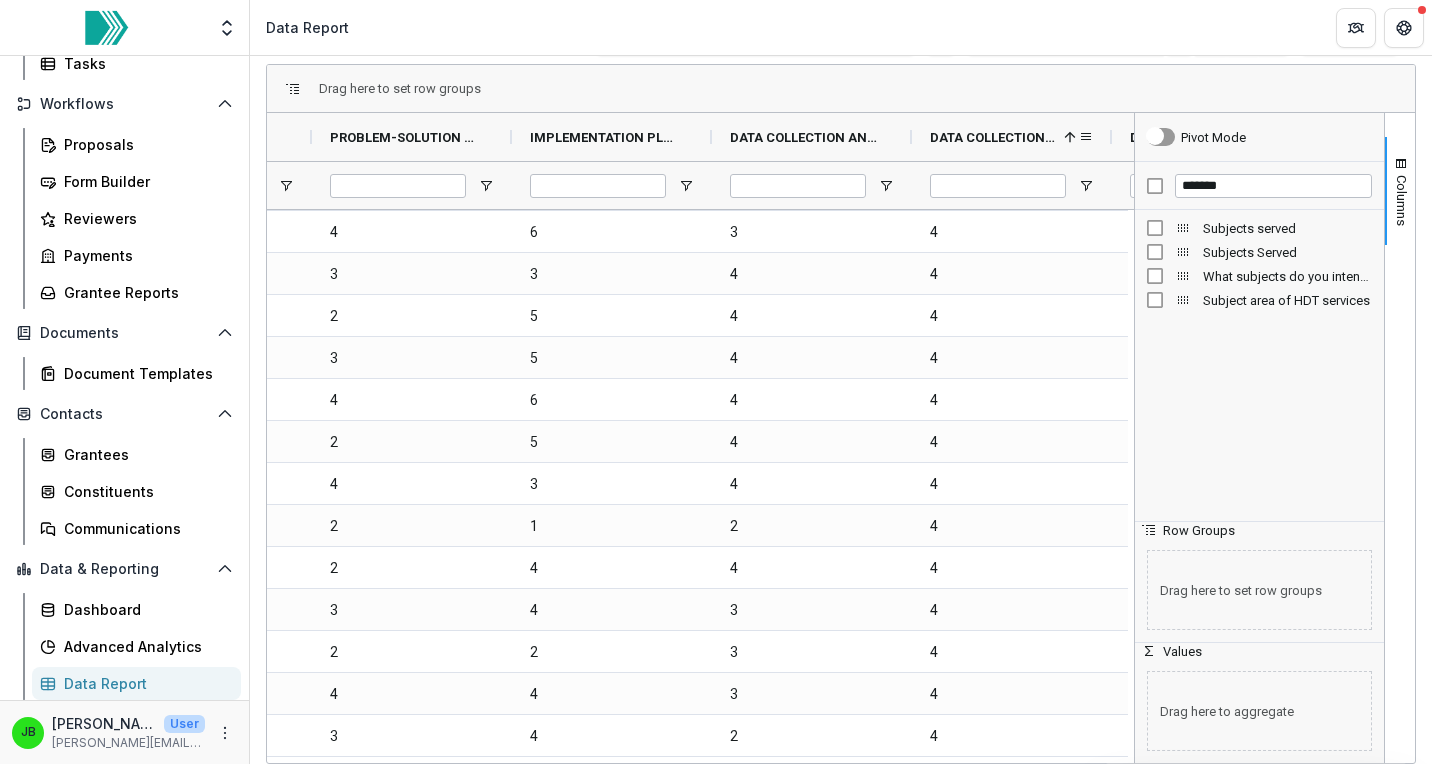 click on "DATA COLLECTION AND EVALUATION | Research" at bounding box center [993, 137] 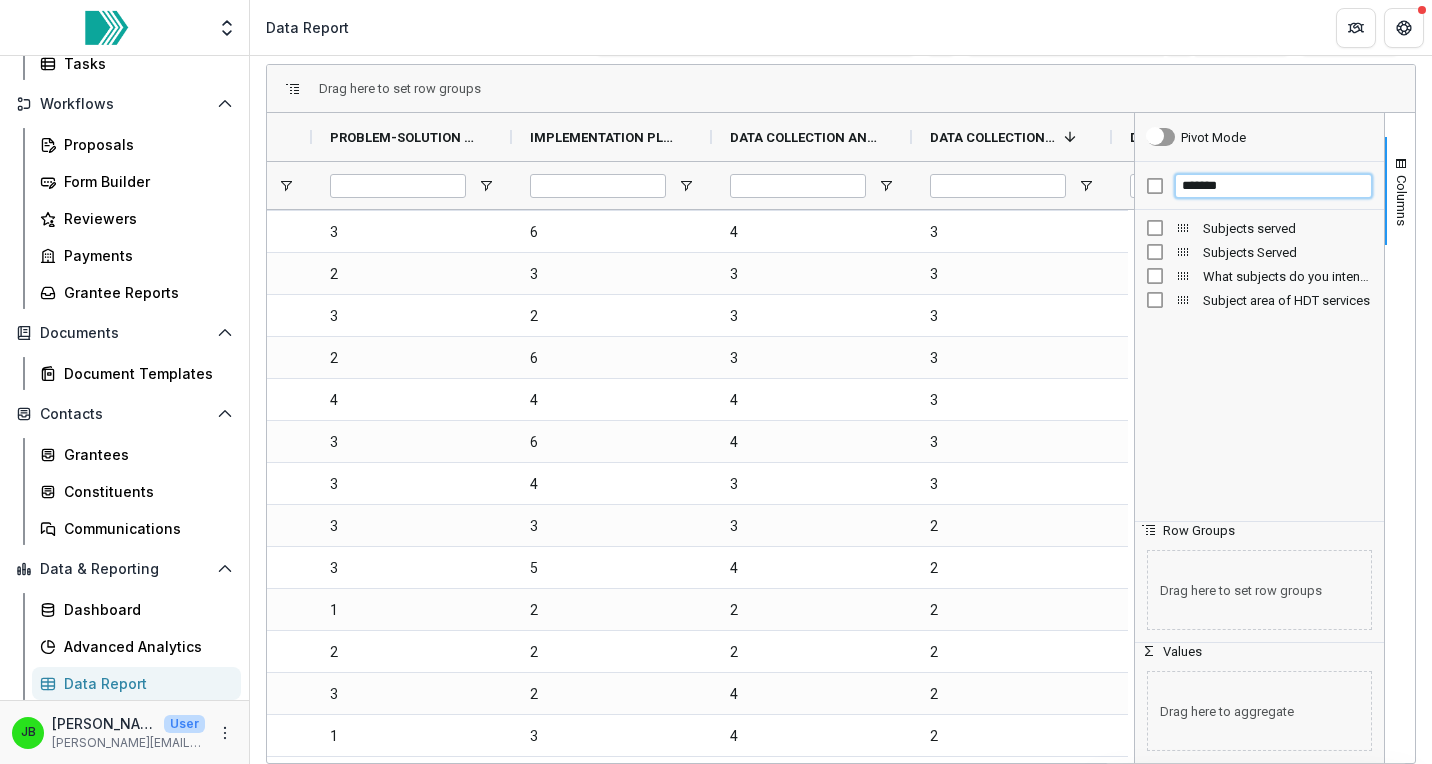 click on "*******" at bounding box center [1273, 186] 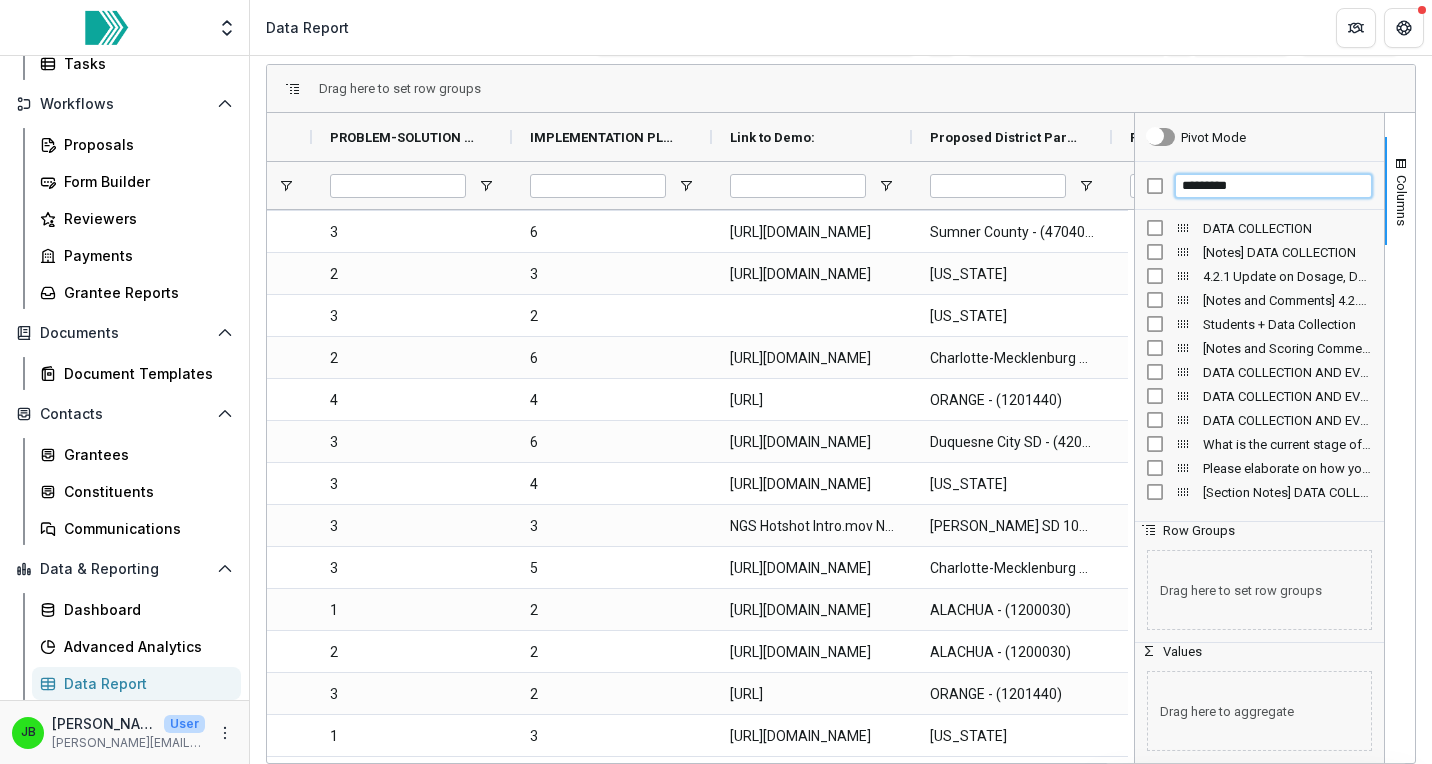 drag, startPoint x: 1241, startPoint y: 192, endPoint x: 1181, endPoint y: 192, distance: 60 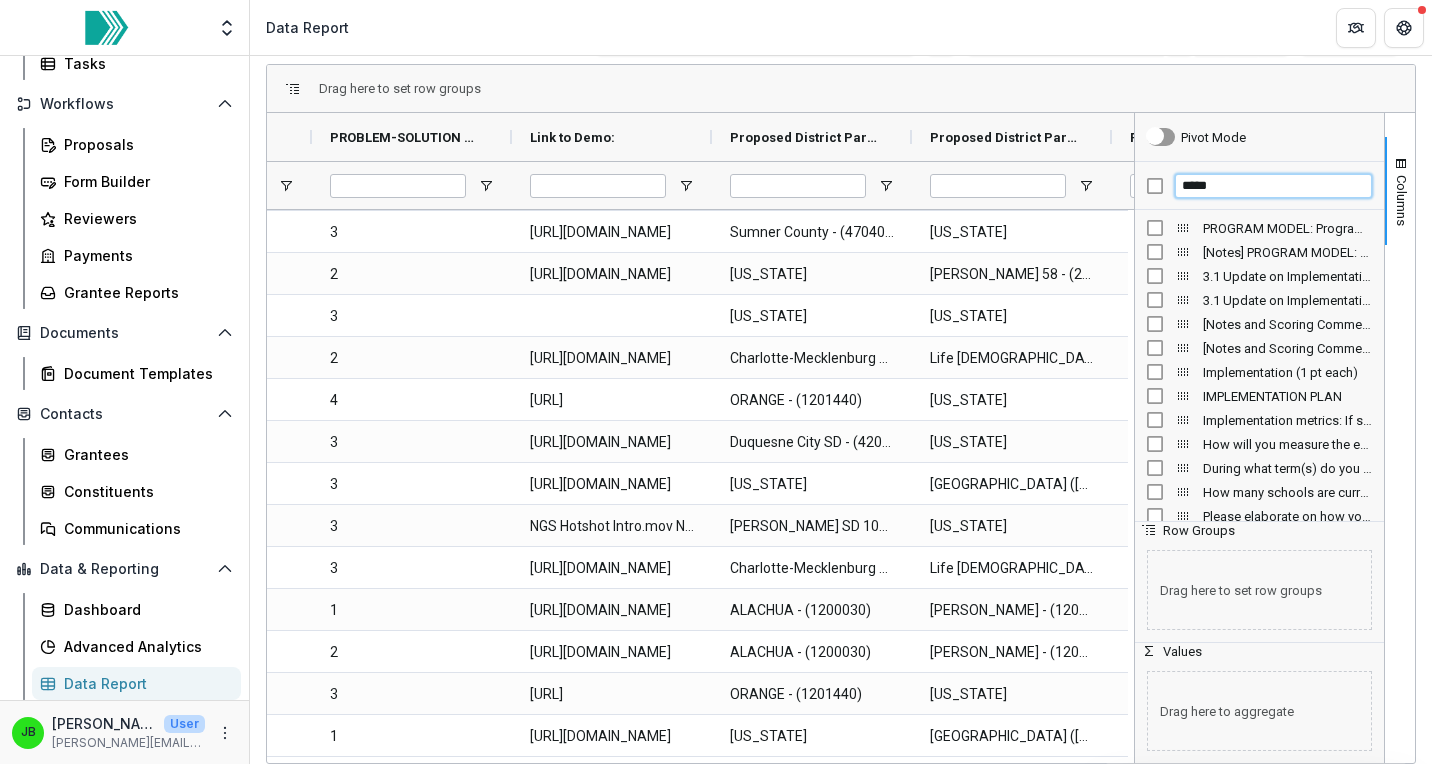 click on "*****" at bounding box center (1273, 186) 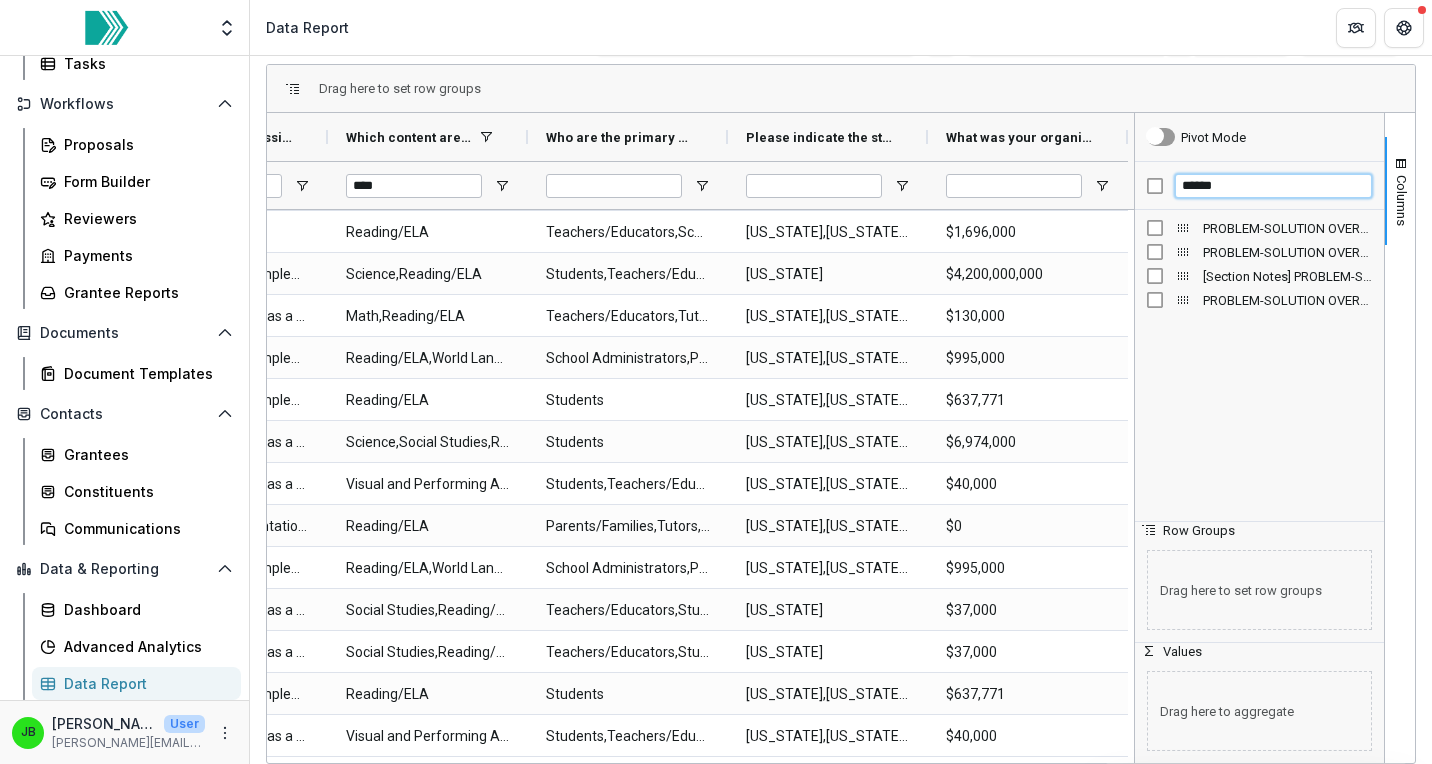 click on "******" at bounding box center [1273, 186] 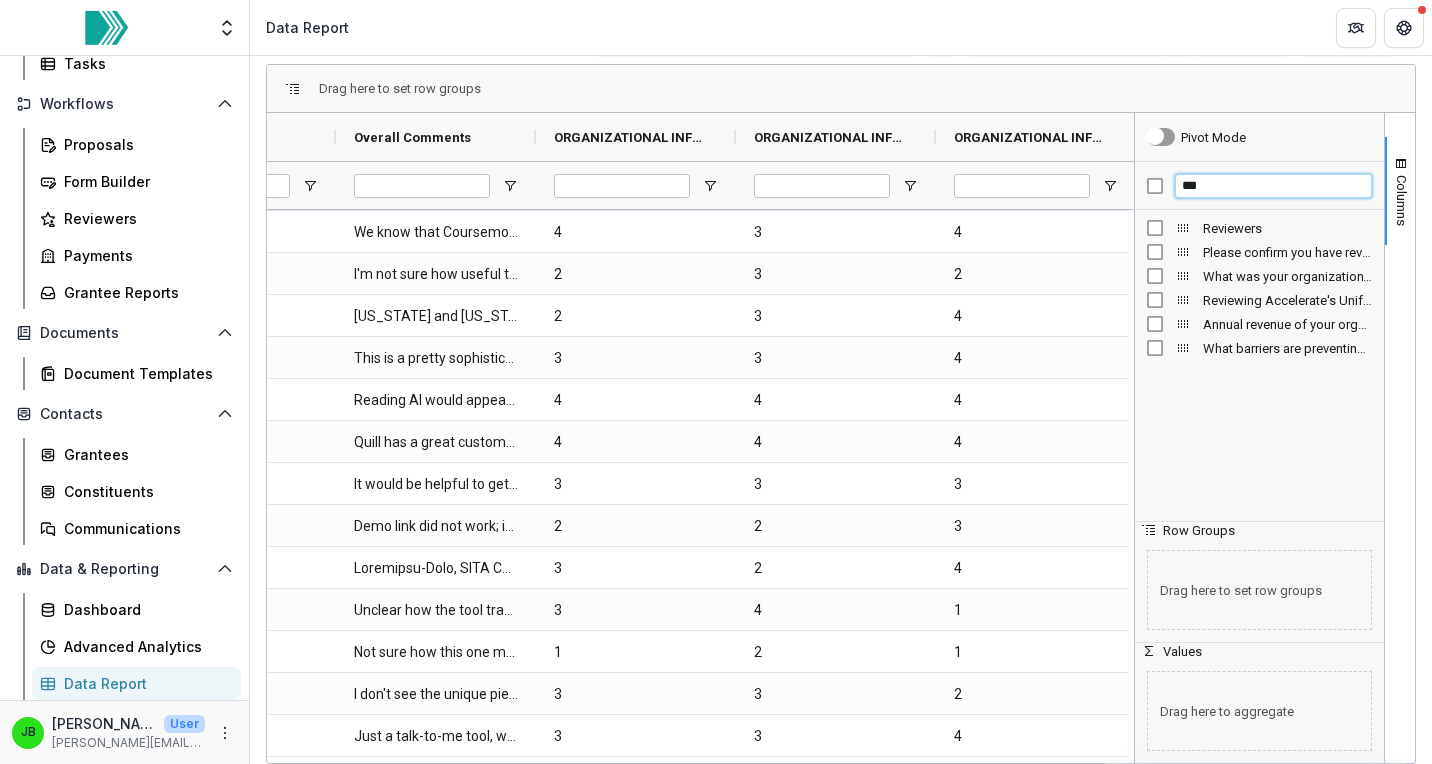 drag, startPoint x: 1205, startPoint y: 177, endPoint x: 1173, endPoint y: 177, distance: 32 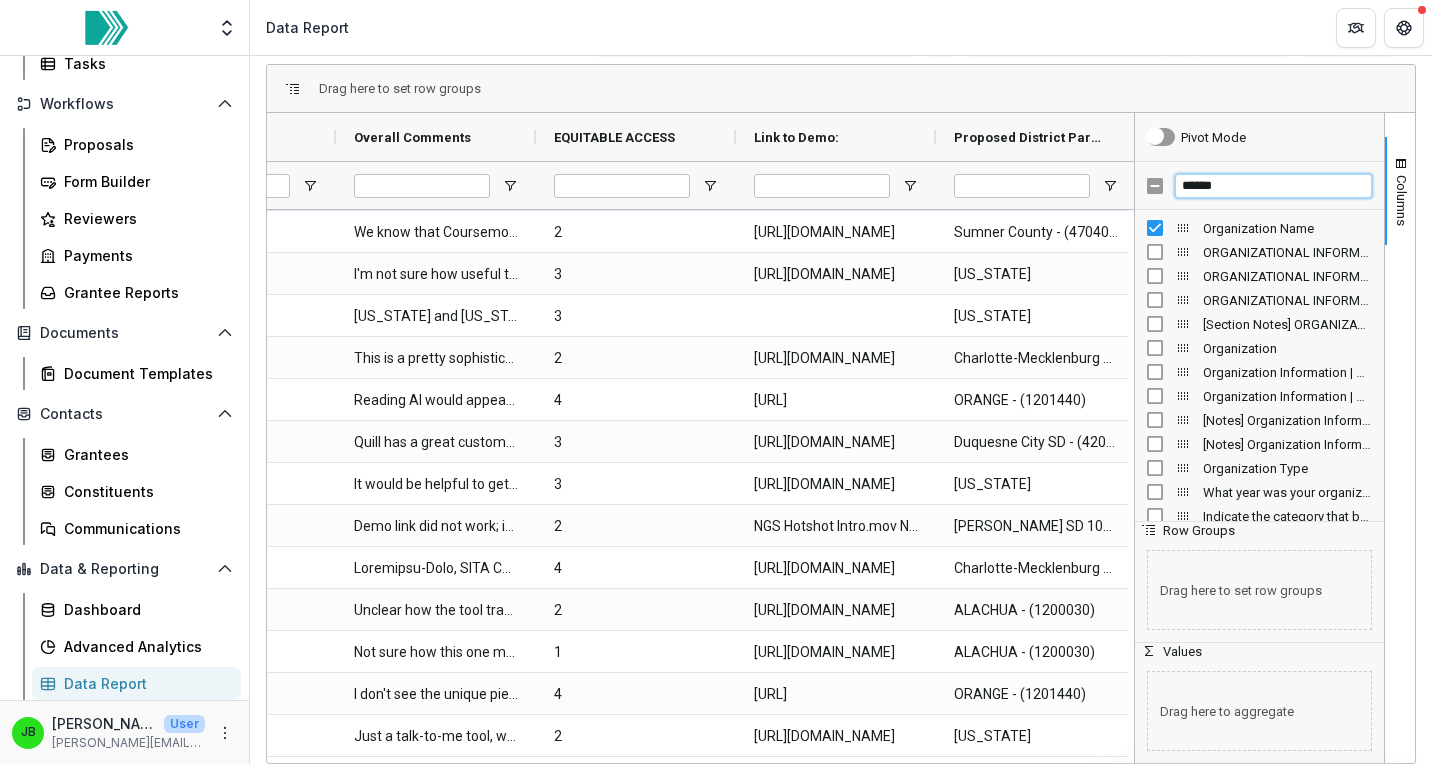 click on "******" at bounding box center [1273, 186] 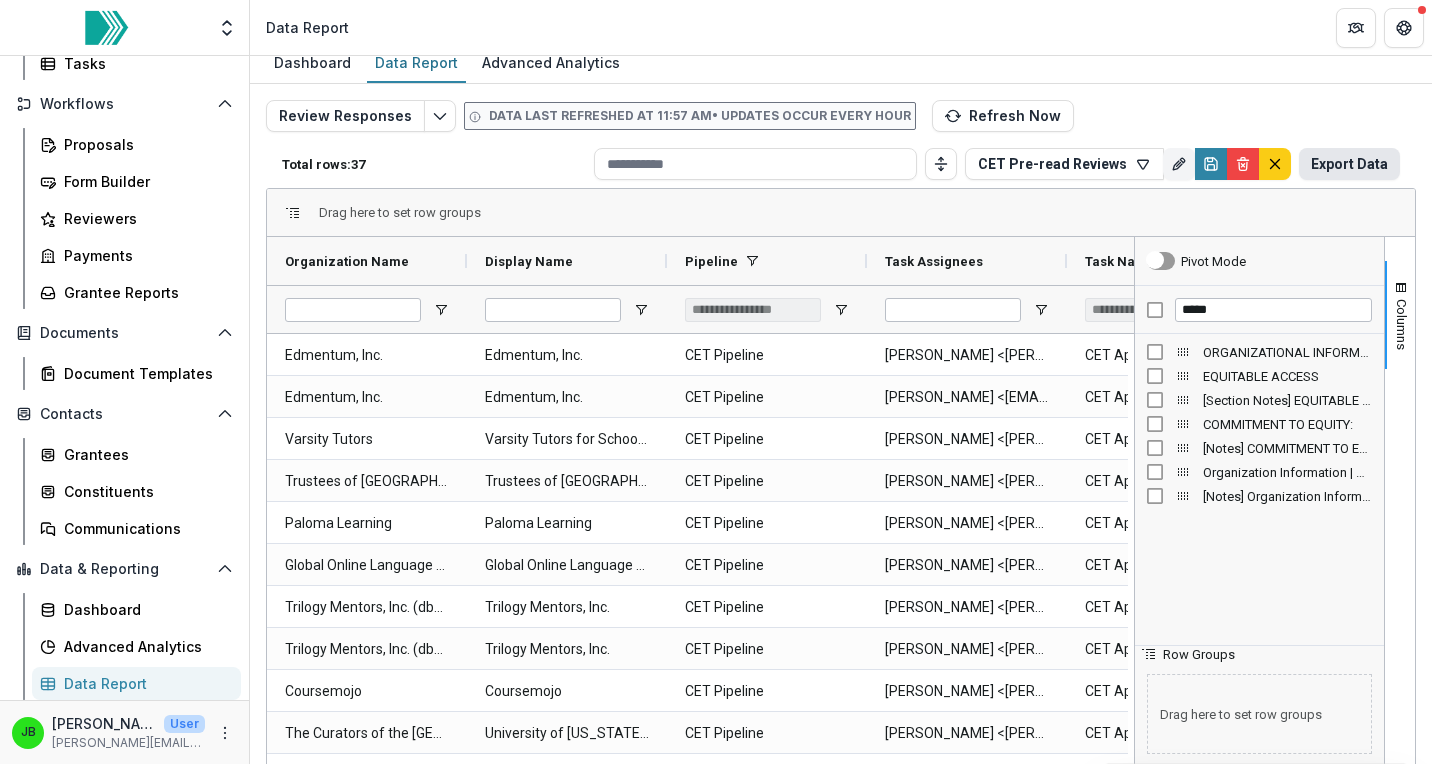 click on "Export Data" at bounding box center [1349, 164] 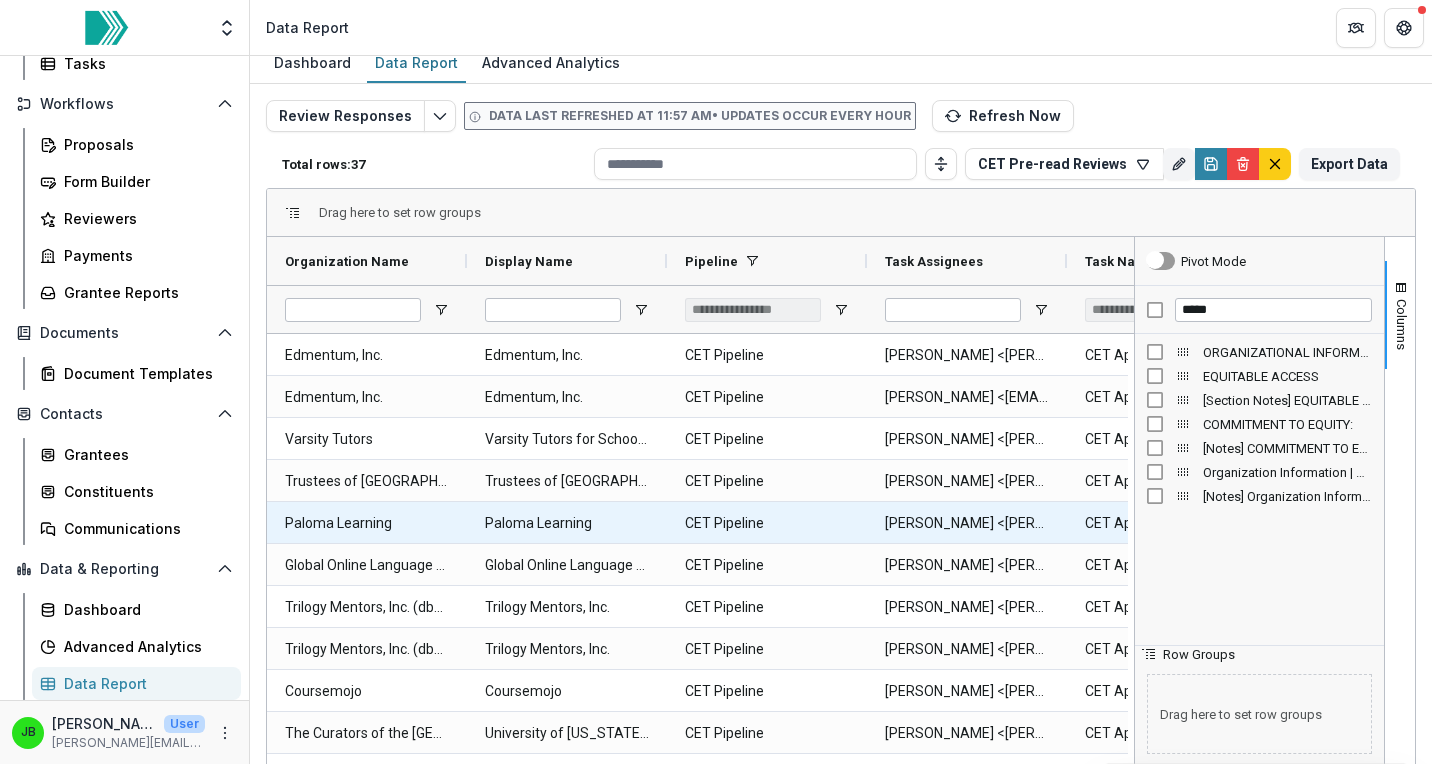scroll, scrollTop: 0, scrollLeft: 60, axis: horizontal 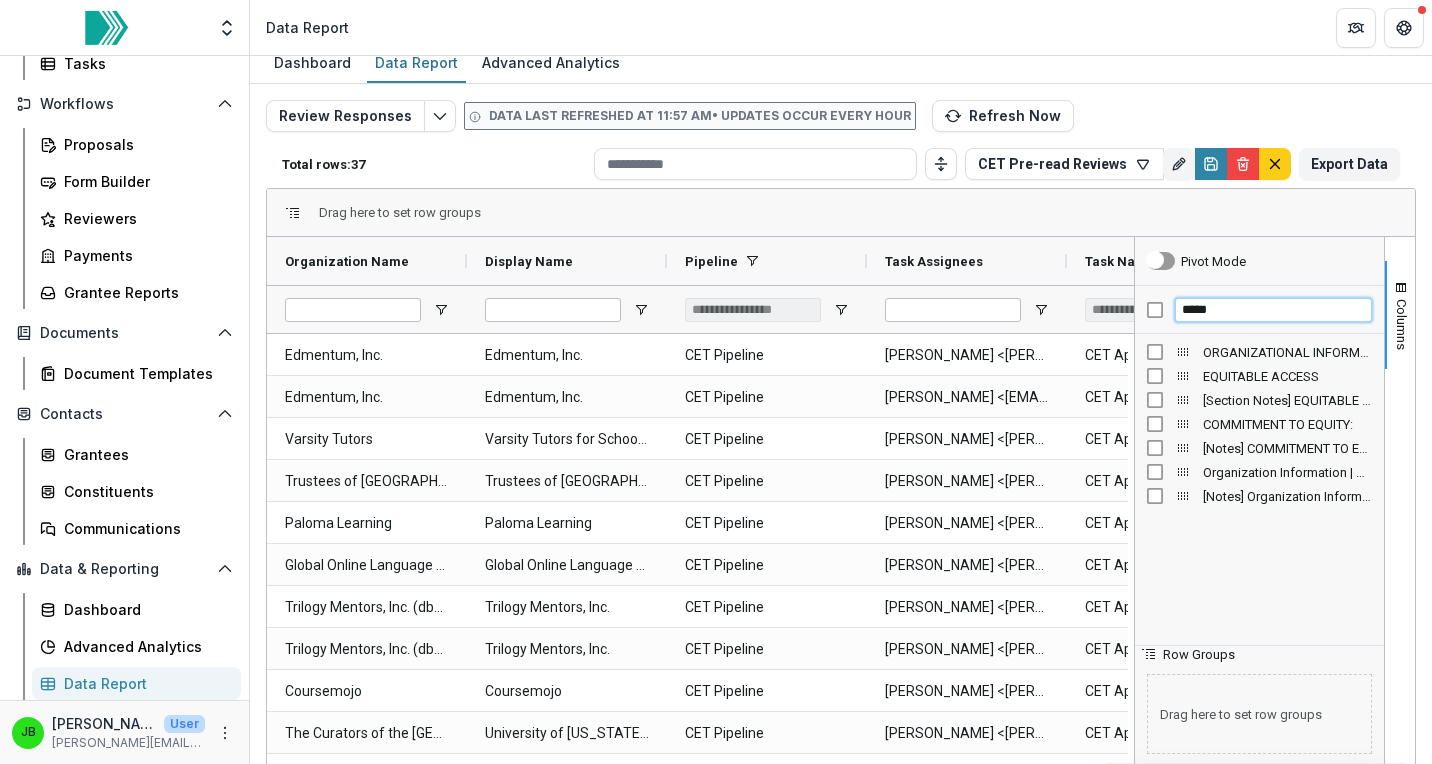 click on "*****" at bounding box center (1273, 310) 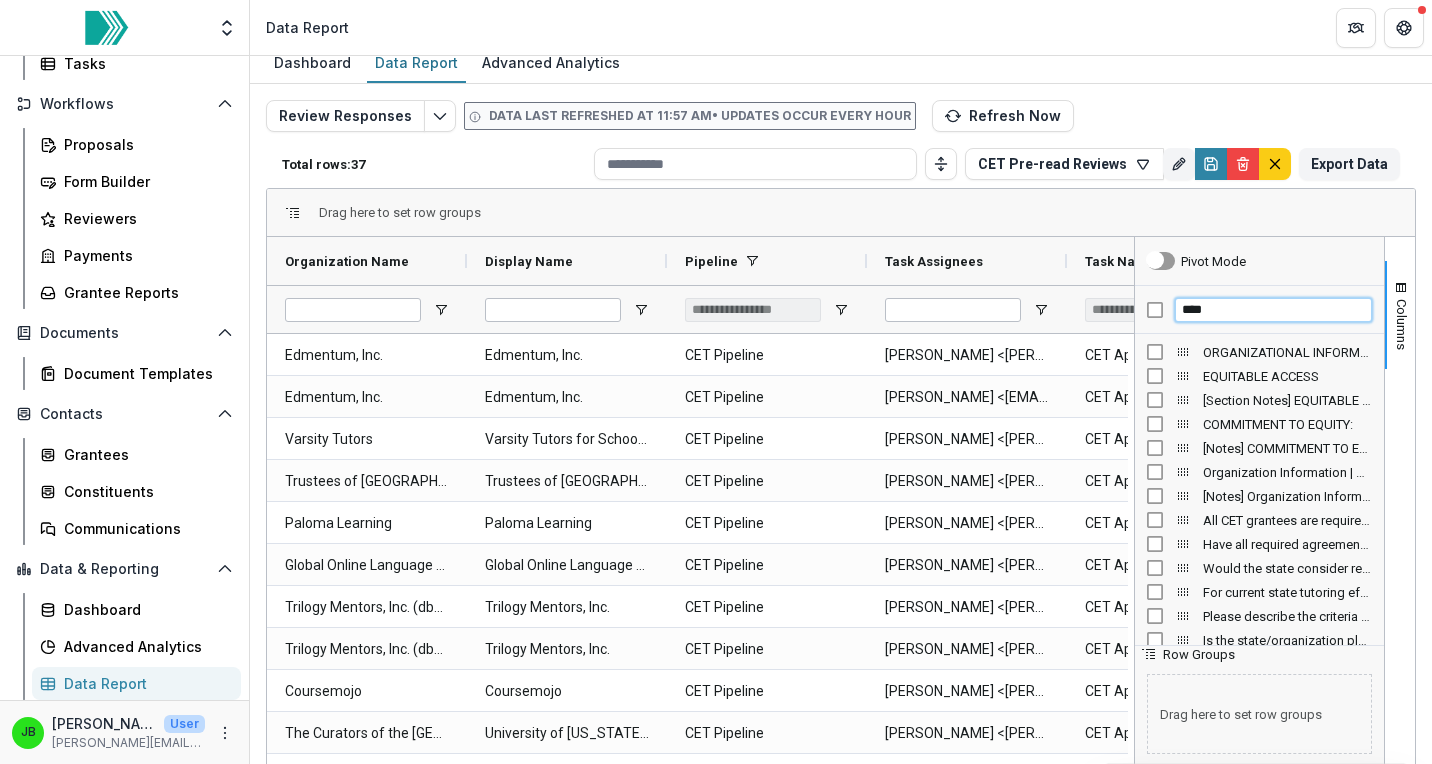 type on "*****" 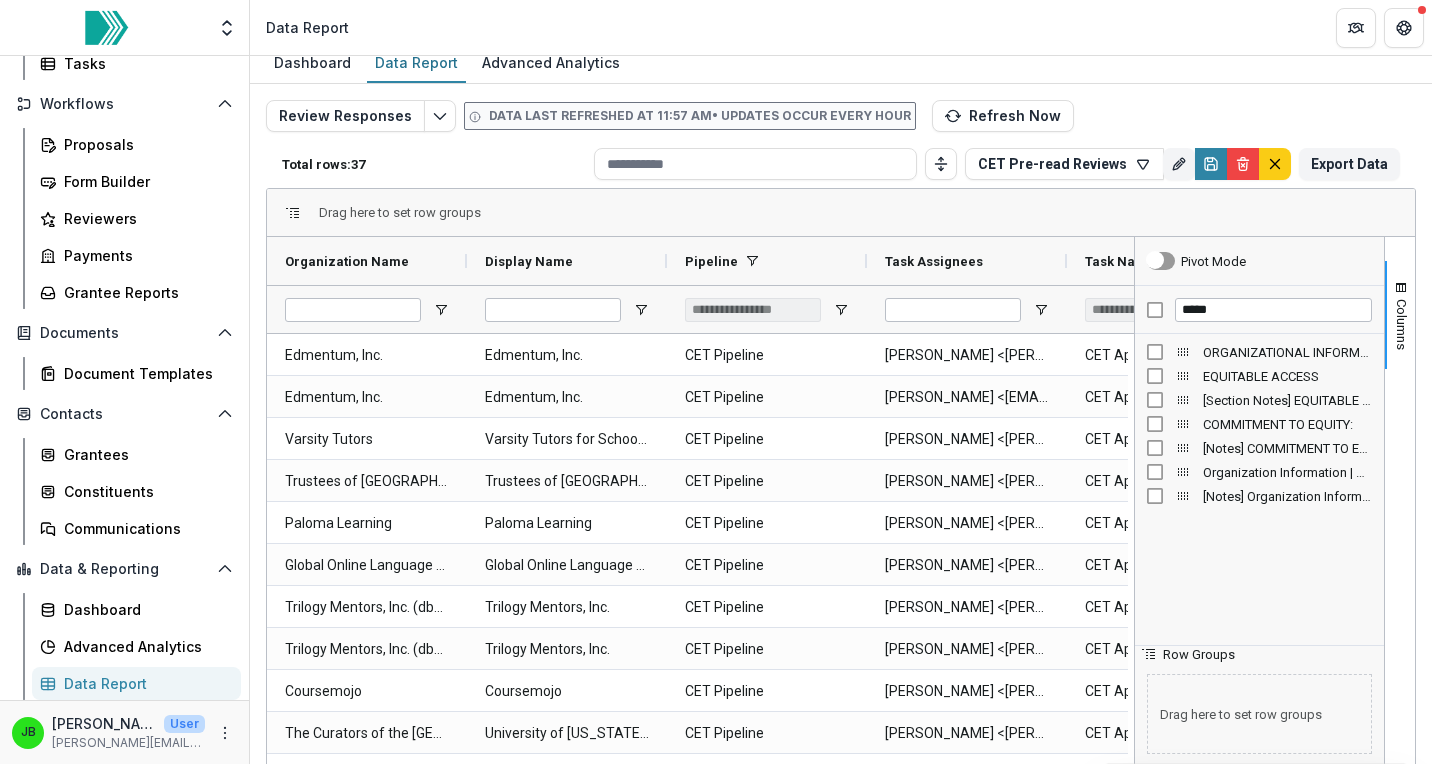 click on "Organization Information | Mission + Equity" at bounding box center (1287, 472) 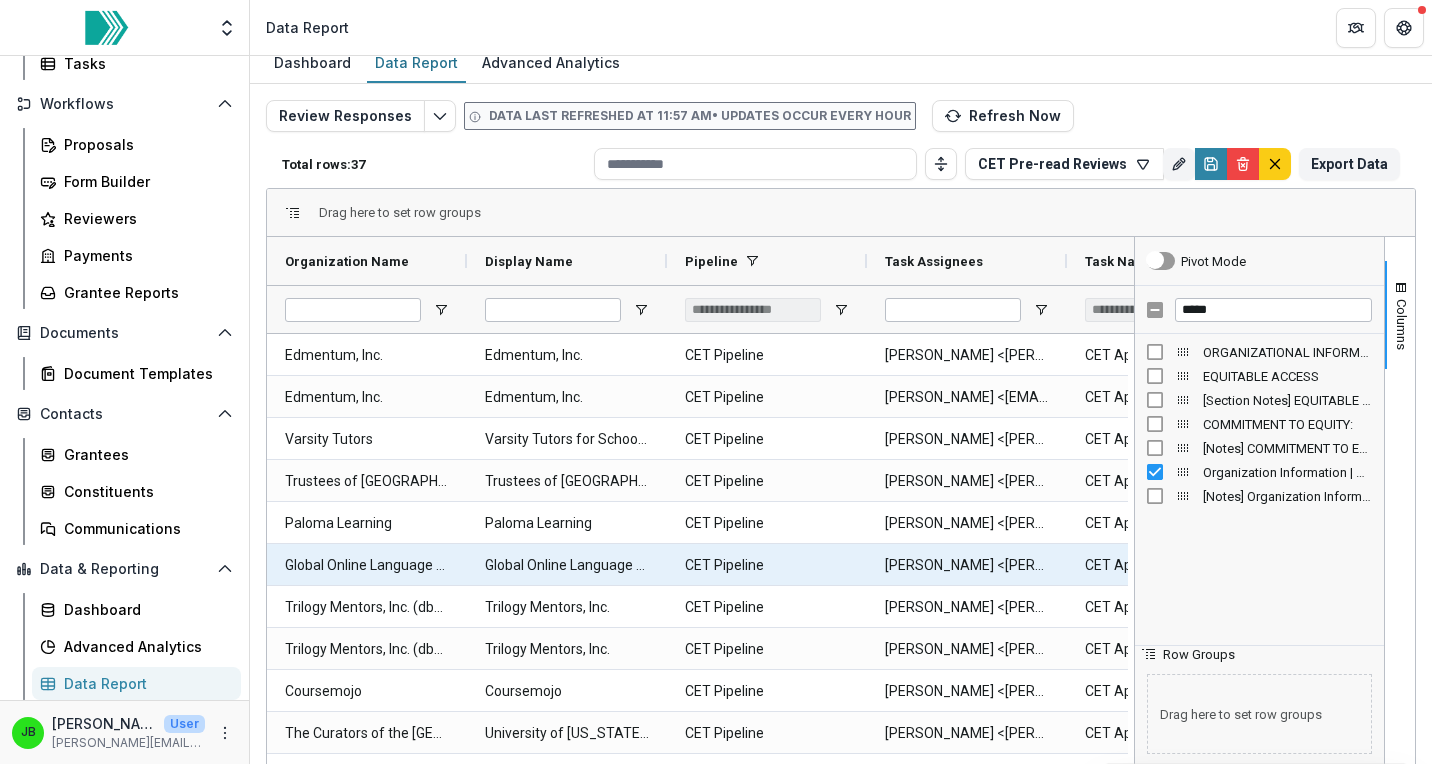 scroll, scrollTop: 0, scrollLeft: 364, axis: horizontal 